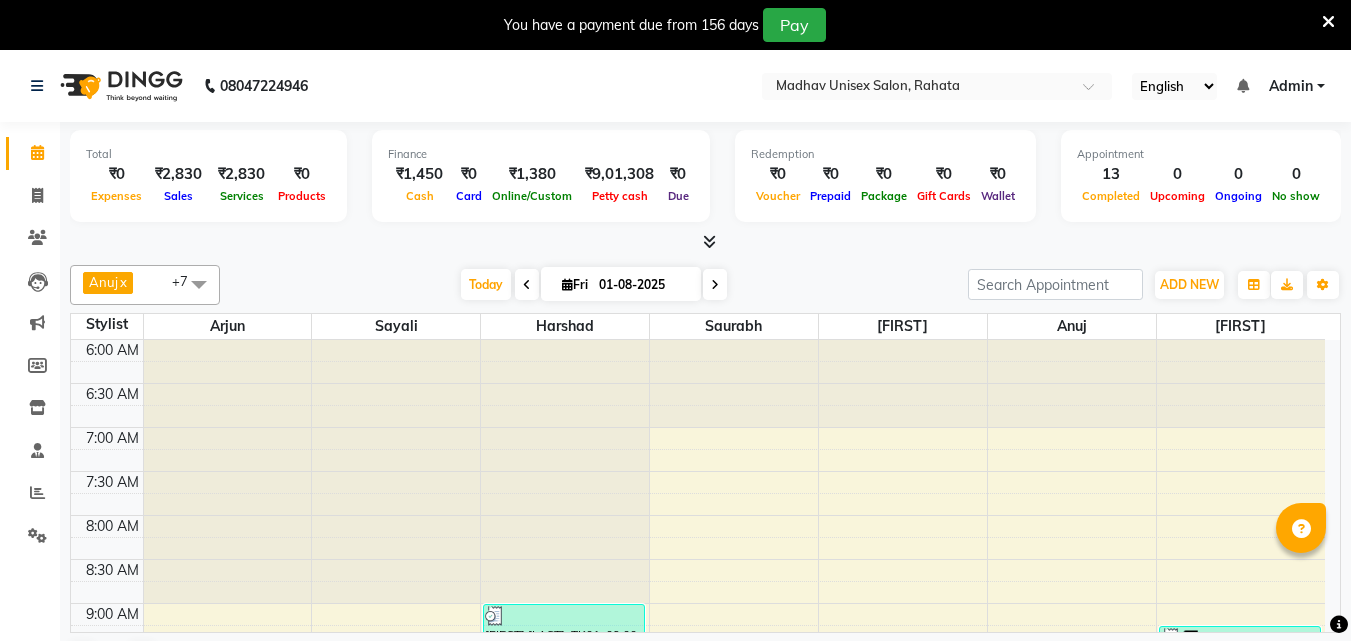 scroll, scrollTop: 0, scrollLeft: 0, axis: both 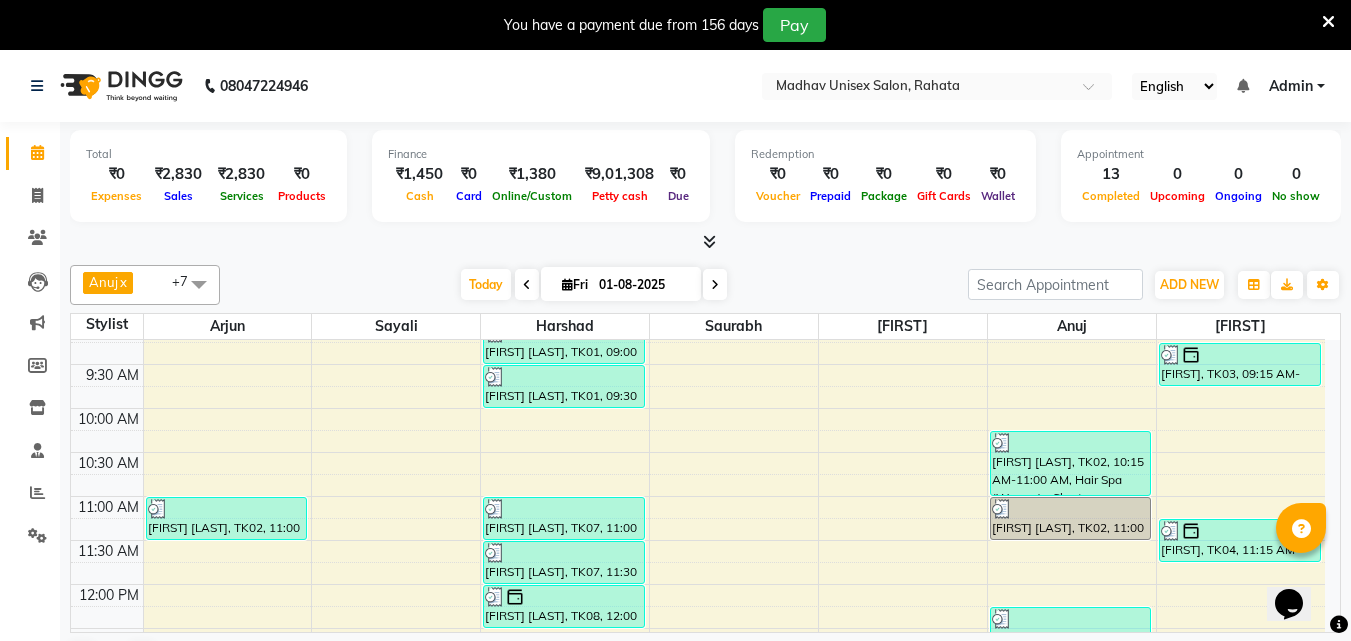 click on "6:00 AM 6:30 AM 7:00 AM 7:30 AM 8:00 AM 8:30 AM 9:00 AM 9:30 AM 10:00 AM 10:30 AM 11:00 AM 11:30 AM 12:00 PM 12:30 PM 1:00 PM 1:30 PM 2:00 PM 2:30 PM 3:00 PM 3:30 PM 4:00 PM 4:30 PM 5:00 PM 5:30 PM 6:00 PM 6:30 PM 7:00 PM 7:30 PM 8:00 PM 8:30 PM 9:00 PM 9:30 PM 10:00 PM 10:30 PM     [FIRST]  [LAST], TK02, 11:00 AM-11:30 AM, Haircut (Women)  - Womens Haircut Without Wash     [FIRST] [LAST], TK01, 09:00 AM-09:30 AM, Haircut (Men)  - Mens Haircut W/O Wash     [FIRST] [LAST], TK01, 09:30 AM-10:00 AM, Beard (Men)  - Beard Trim     [FIRST] [LAST], TK07, 11:00 AM-11:30 AM, Haircut (Men)  - Mens Haircut W/O Wash     [FIRST] [LAST], TK07, 11:30 AM-12:00 PM, Beard (Men)  - Beard Trim     [FIRST] [LAST], TK08, 12:00 PM-12:30 PM, Haircut (Men)  - Mens Haircut W/O Wash     [FIRST], TK09, 02:00 PM-02:30 PM, Haircut (Men)  - Mens Haircut W/O Wash     [FIRST], TK02, 10:15 AM-11:00 AM, Hair Spa (Women)  - Short     [FIRST], TK02, 11:00 AM-11:30 AM, Haircut (Women)  - Womens Haircut Without Wash" at bounding box center [698, 804] 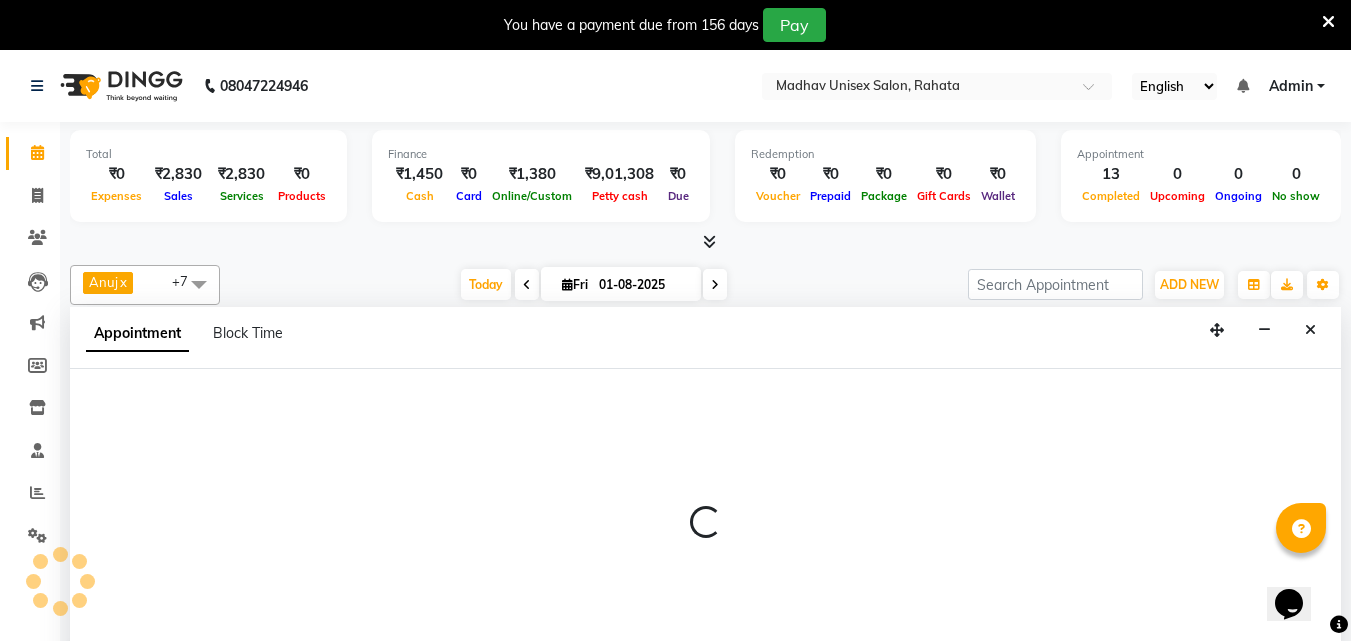 scroll, scrollTop: 51, scrollLeft: 0, axis: vertical 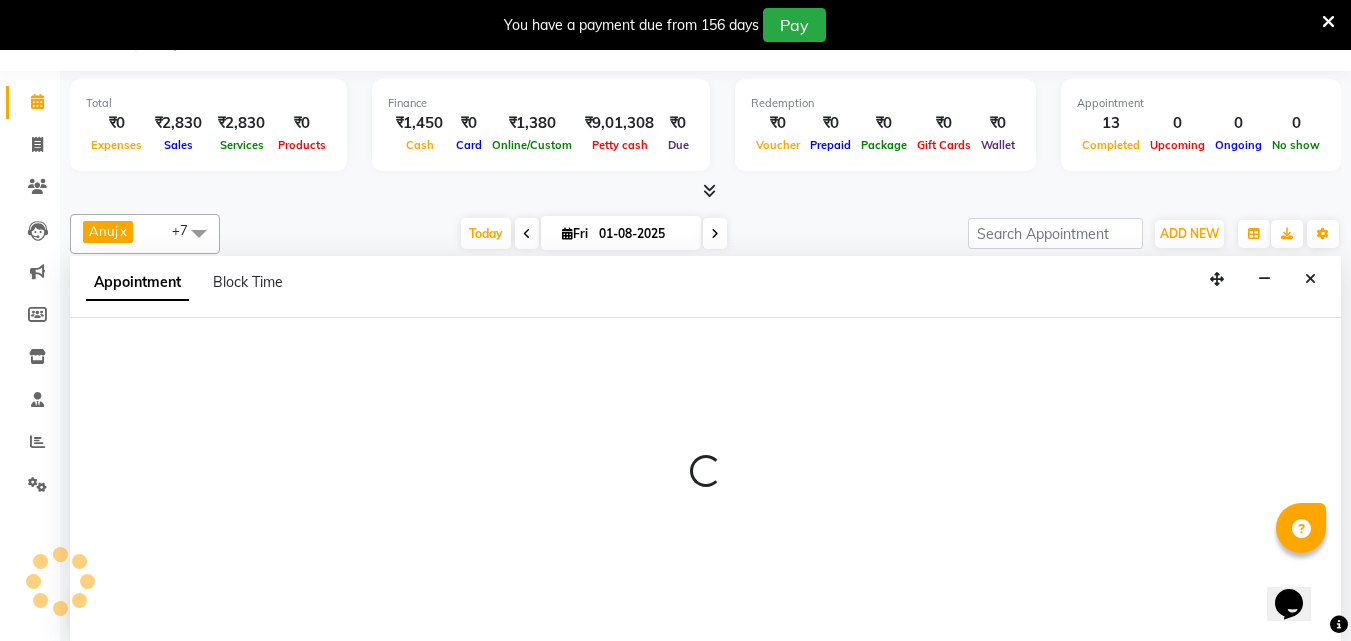 select on "36945" 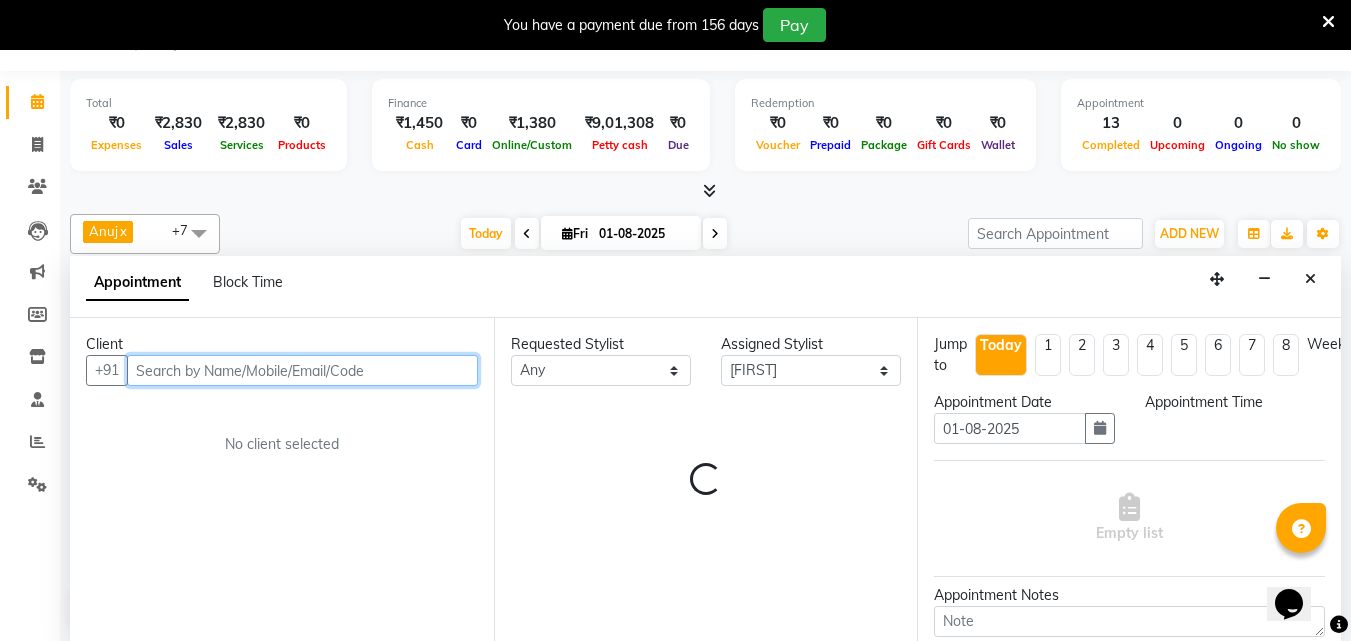 select on "615" 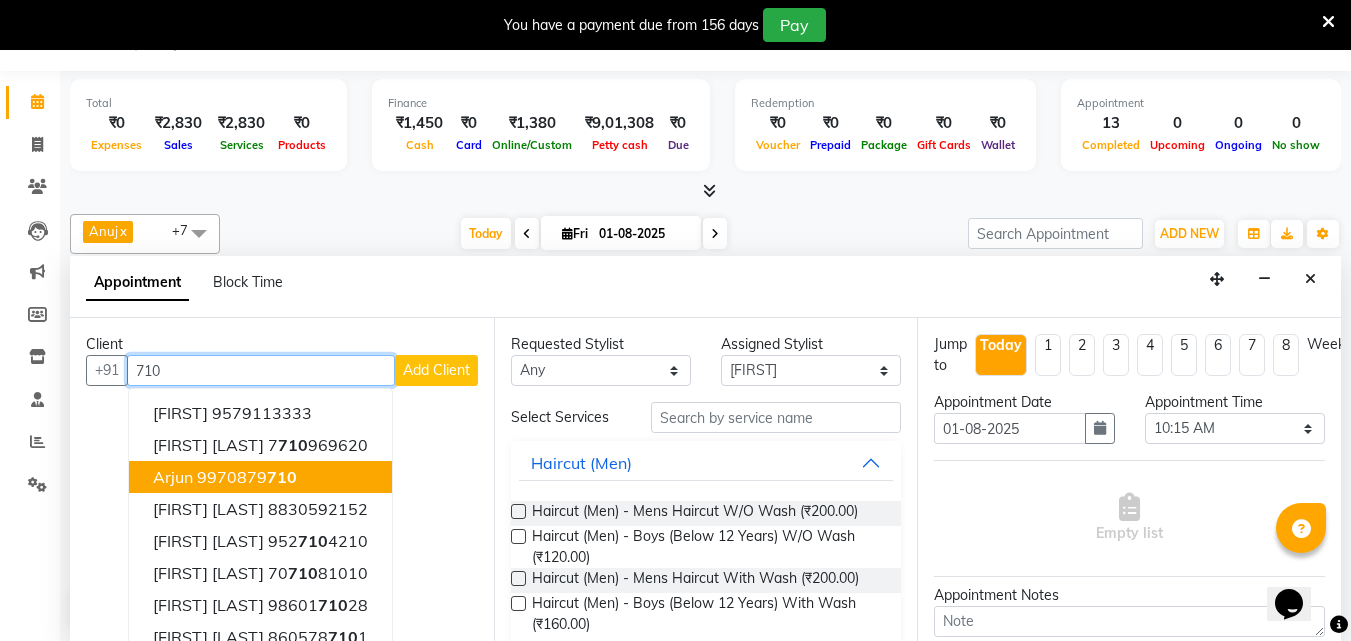 click on "9970879 710" at bounding box center (247, 477) 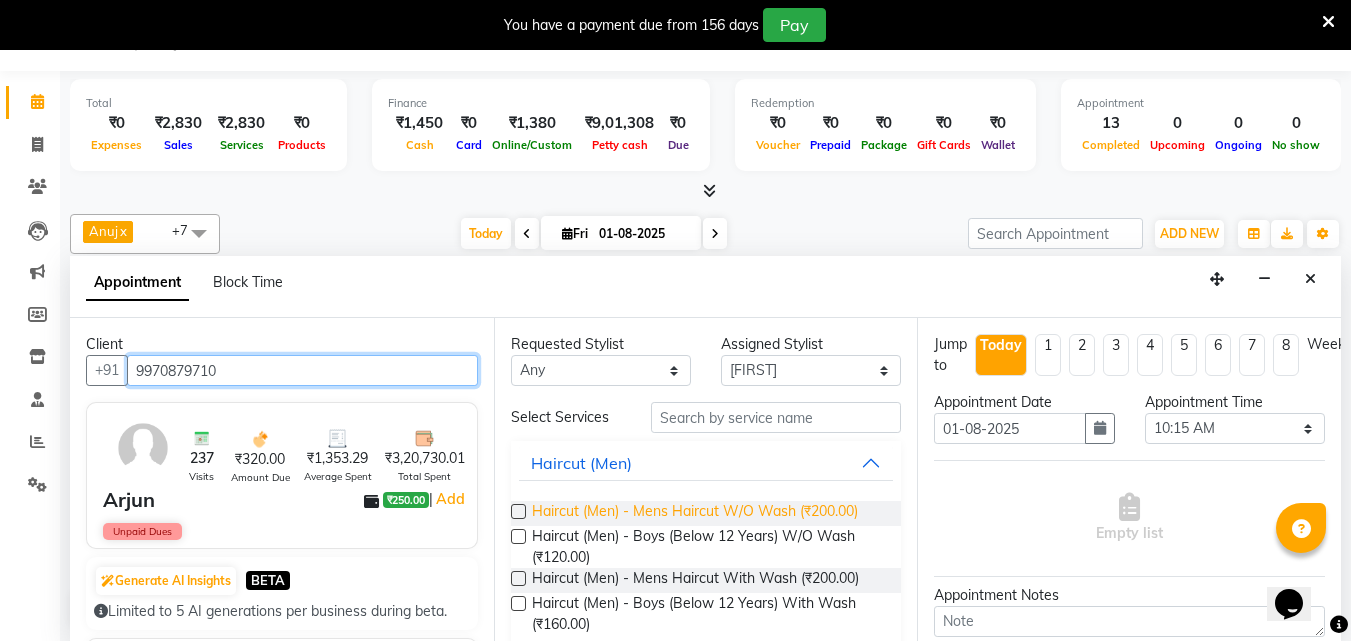type on "9970879710" 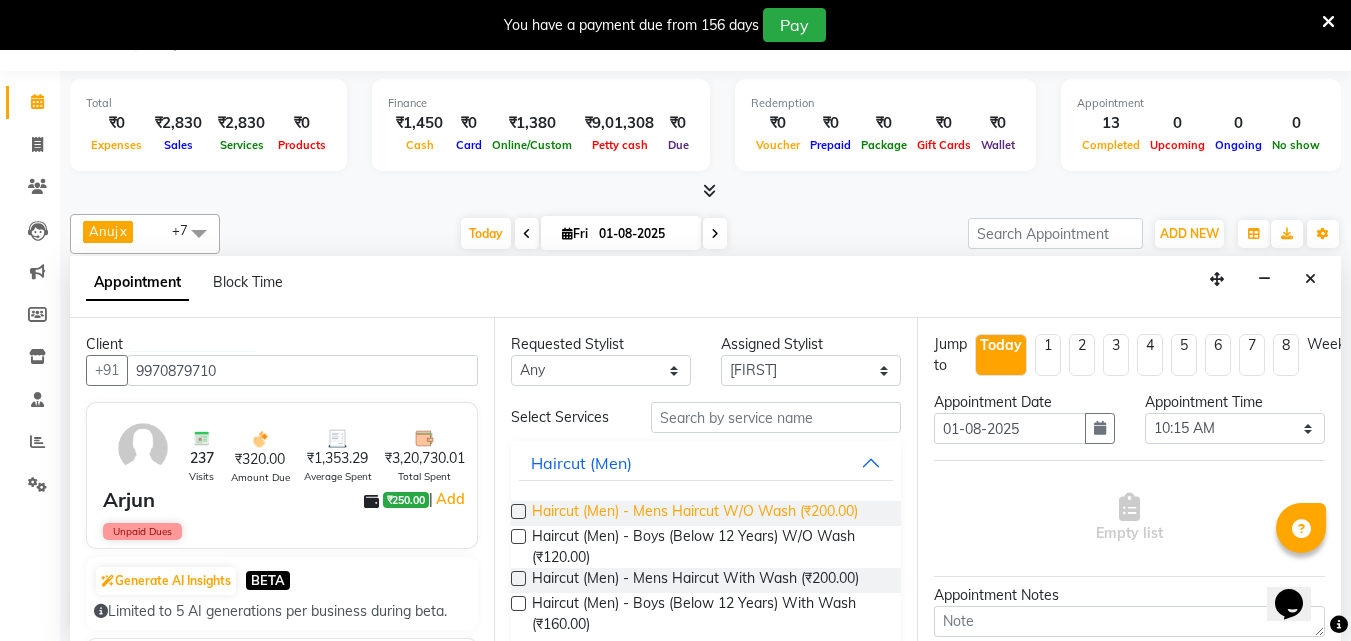 click on "Haircut (Men)  - Mens Haircut W/O Wash (₹200.00)" at bounding box center (695, 513) 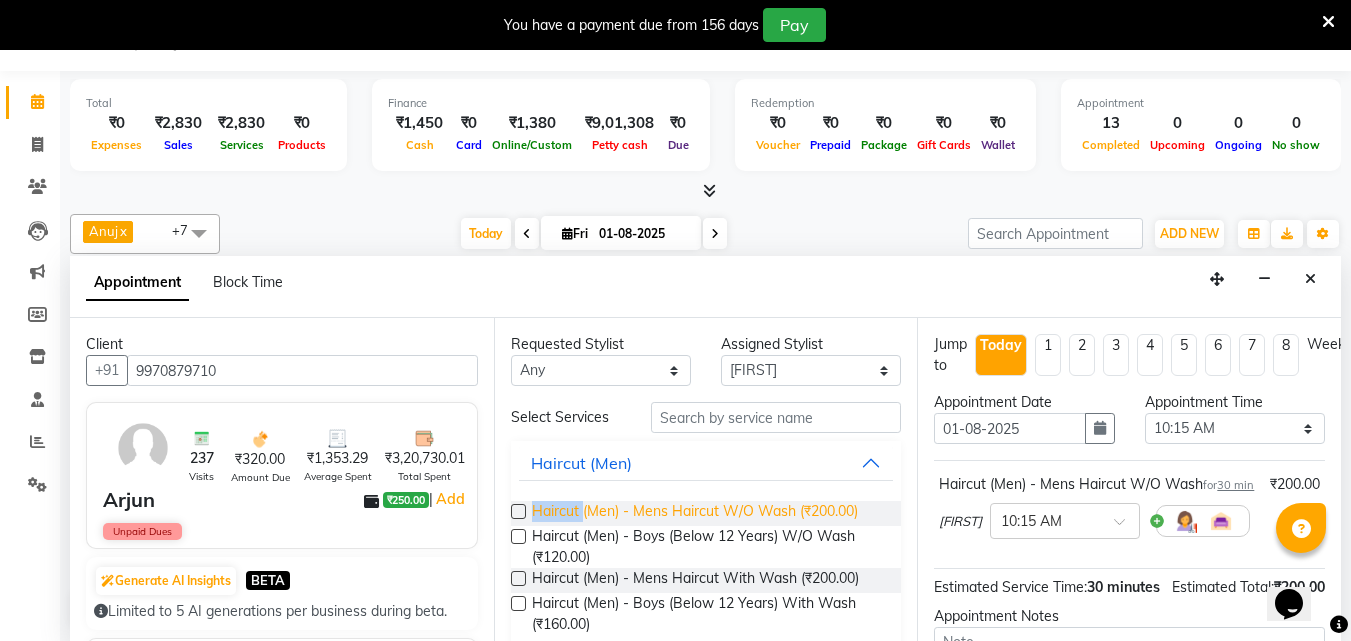 click on "Haircut (Men)  - Mens Haircut W/O Wash (₹200.00)" at bounding box center (695, 513) 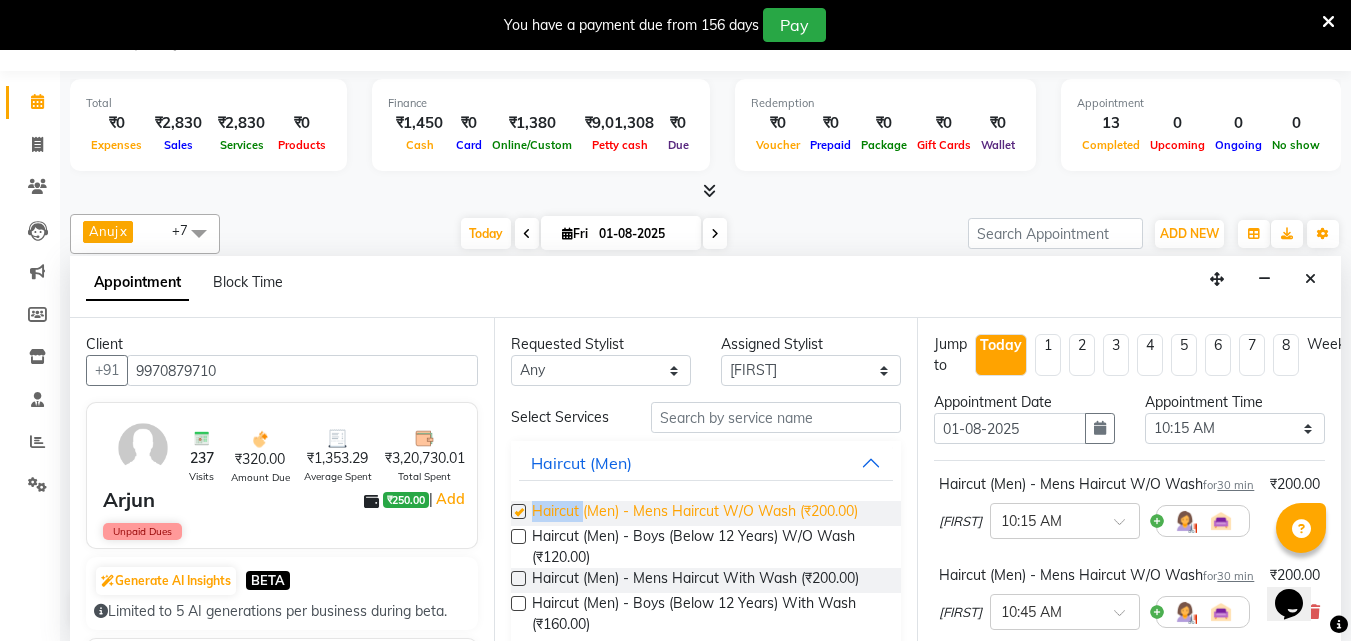 checkbox on "false" 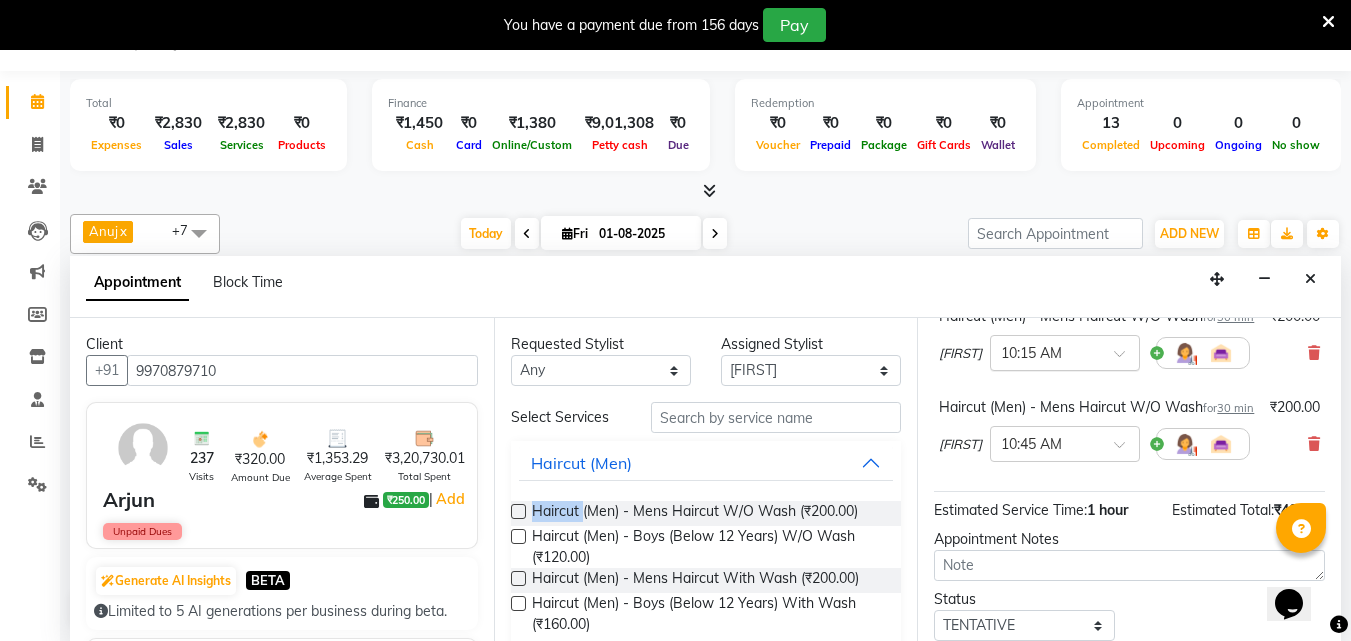scroll, scrollTop: 172, scrollLeft: 0, axis: vertical 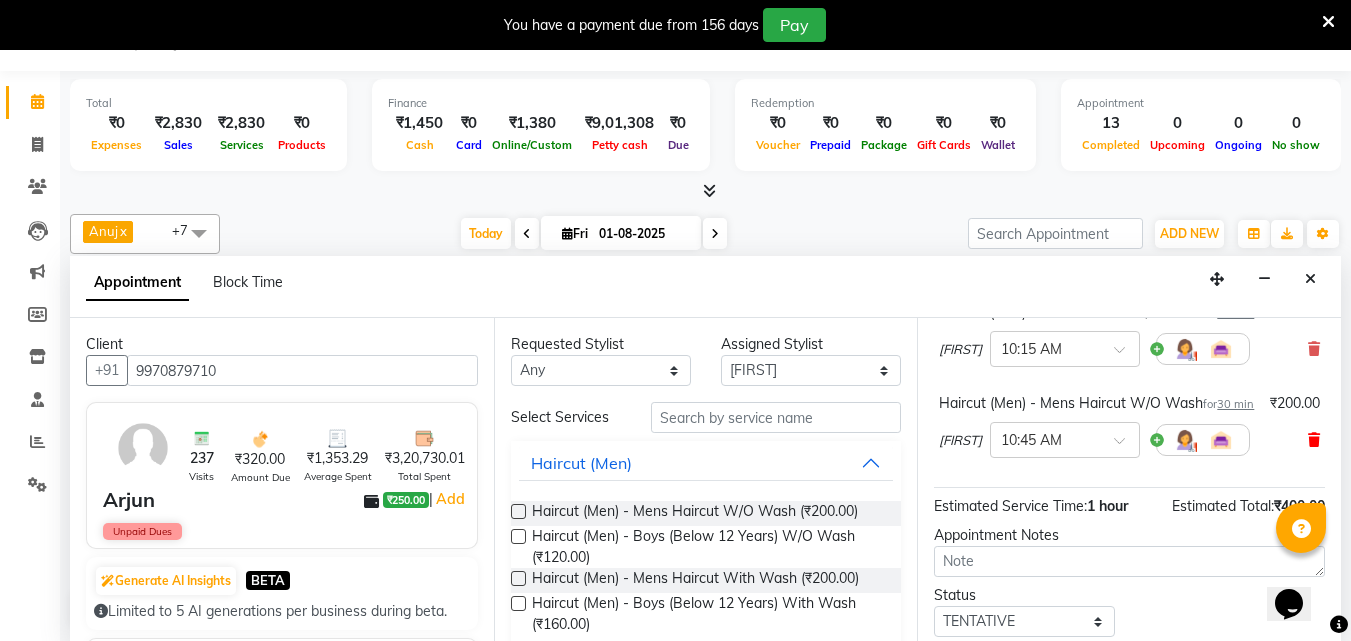 click at bounding box center [1314, 440] 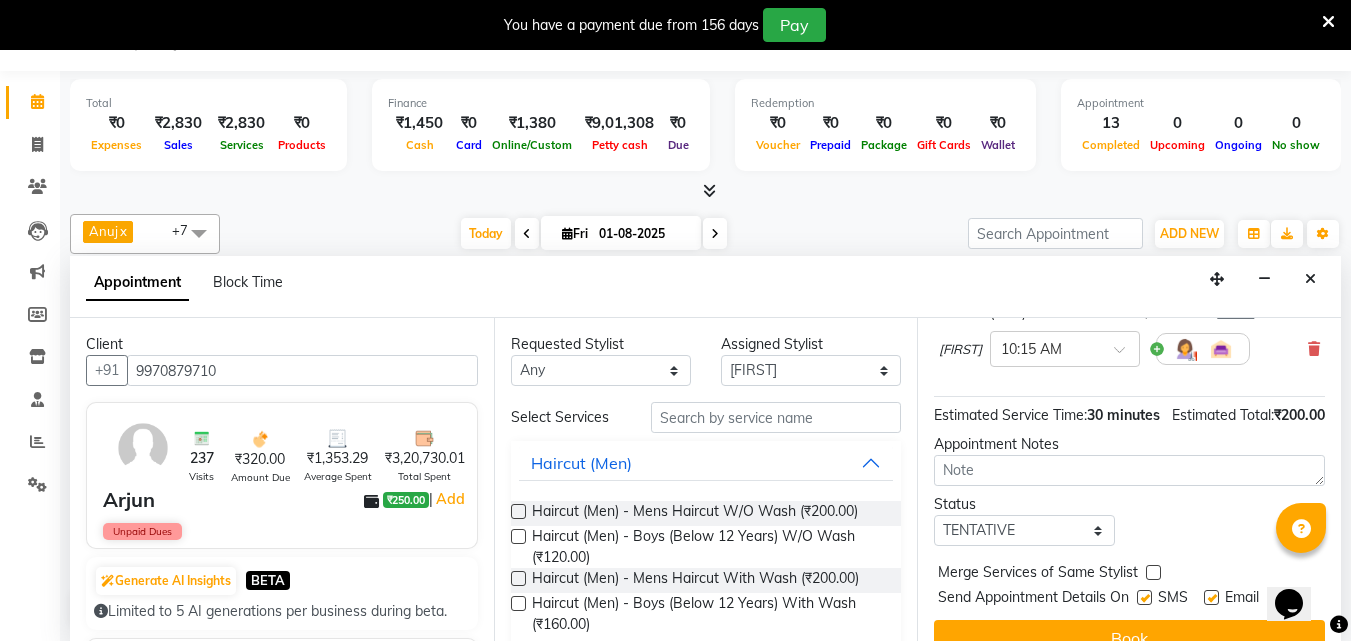 scroll, scrollTop: 260, scrollLeft: 0, axis: vertical 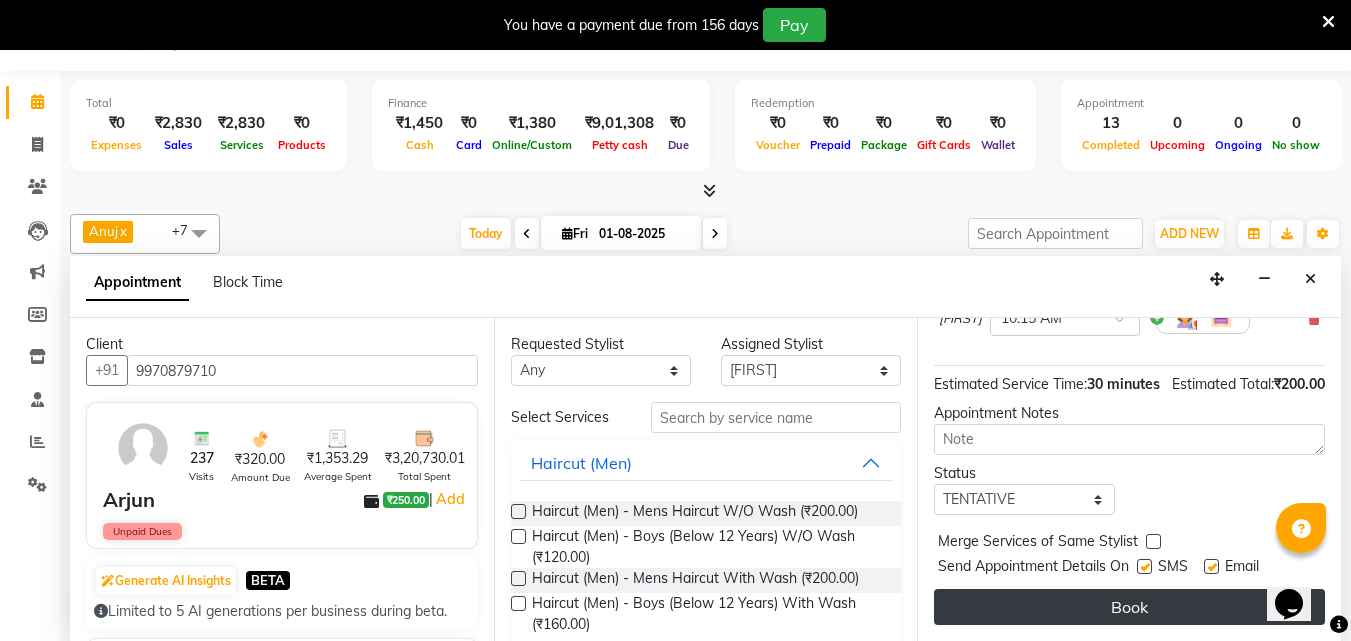 click on "Book" at bounding box center [1129, 607] 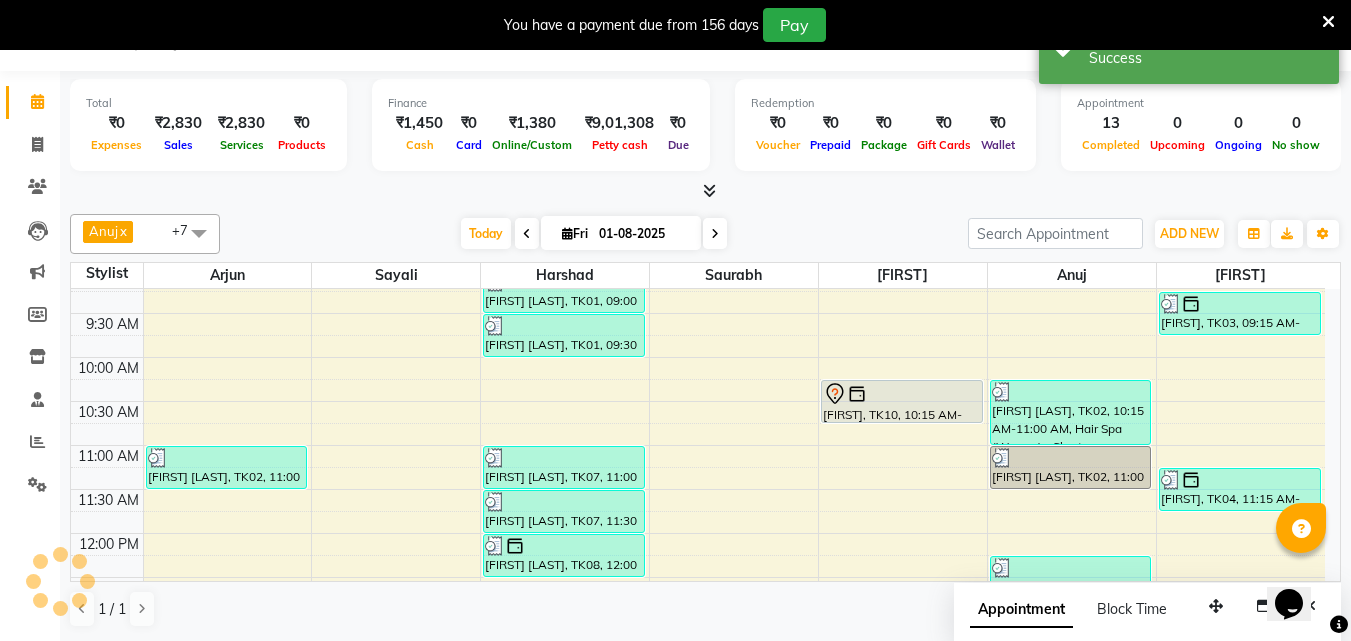 scroll, scrollTop: 0, scrollLeft: 0, axis: both 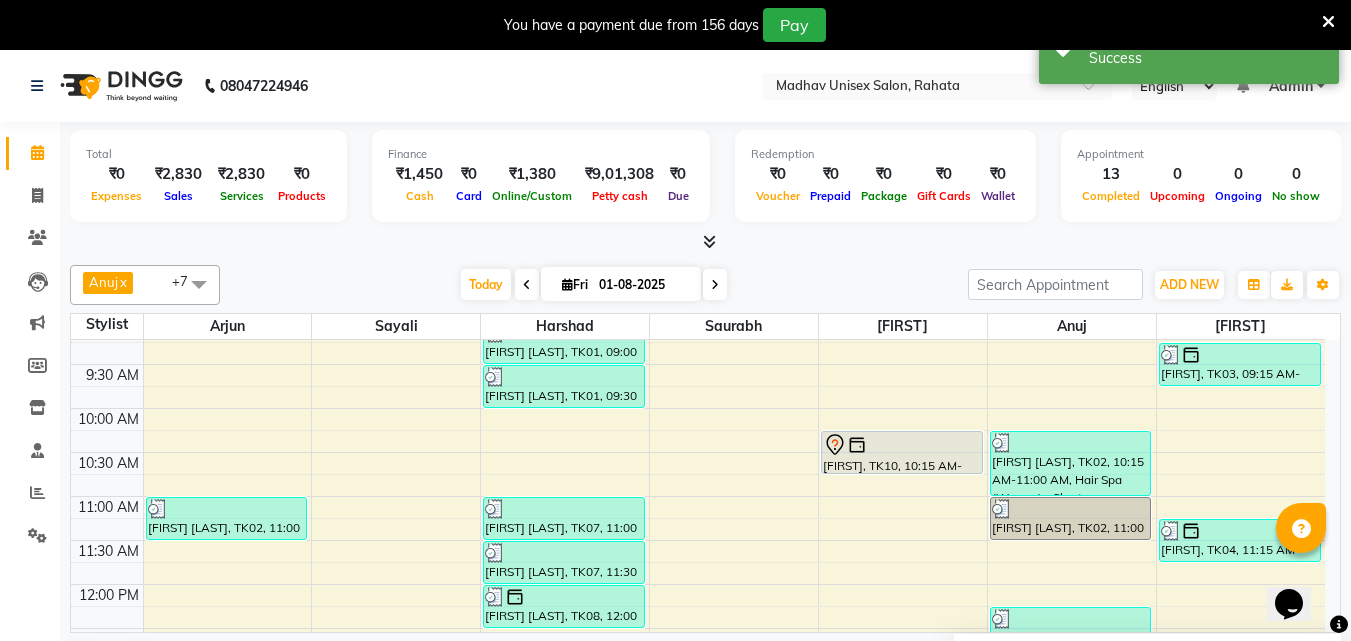 click on "6:00 AM 6:30 AM 7:00 AM 7:30 AM 8:00 AM 8:30 AM 9:00 AM 9:30 AM 10:00 AM 10:30 AM 11:00 AM 11:30 AM 12:00 PM 12:30 PM 1:00 PM 1:30 PM 2:00 PM 2:30 PM 3:00 PM 3:30 PM 4:00 PM 4:30 PM 5:00 PM 5:30 PM 6:00 PM 6:30 PM 7:00 PM 7:30 PM 8:00 PM 8:30 PM 9:00 PM 9:30 PM 10:00 PM 10:30 PM     [FIRST]  [LAST], TK02, 11:00 AM-11:30 AM, Haircut (Women)  - Womens Haircut Without Wash     [FIRST] [LAST], TK01, 09:00 AM-09:30 AM, Haircut (Men)  - Mens Haircut W/O Wash     [FIRST] [LAST], TK01, 09:30 AM-10:00 AM, Beard (Men)  - Beard Trim     [FIRST] [LAST], TK07, 11:00 AM-11:30 AM, Haircut (Men)  - Mens Haircut W/O Wash     [FIRST] [LAST], TK07, 11:30 AM-12:00 PM, Beard (Men)  - Beard Trim     [FIRST] [LAST], TK08, 12:00 PM-12:30 PM, Haircut (Men)  - Mens Haircut W/O Wash     [FIRST], TK09, 02:00 PM-02:30 PM, Haircut (Men)  - Mens Haircut W/O Wash             [FIRST], TK10, 10:15 AM-10:45 AM, Haircut (Men)  - Mens Haircut W/O Wash     [FIRST], TK02, 10:15 AM-11:00 AM, Hair Spa (Women)  - Short" at bounding box center [698, 804] 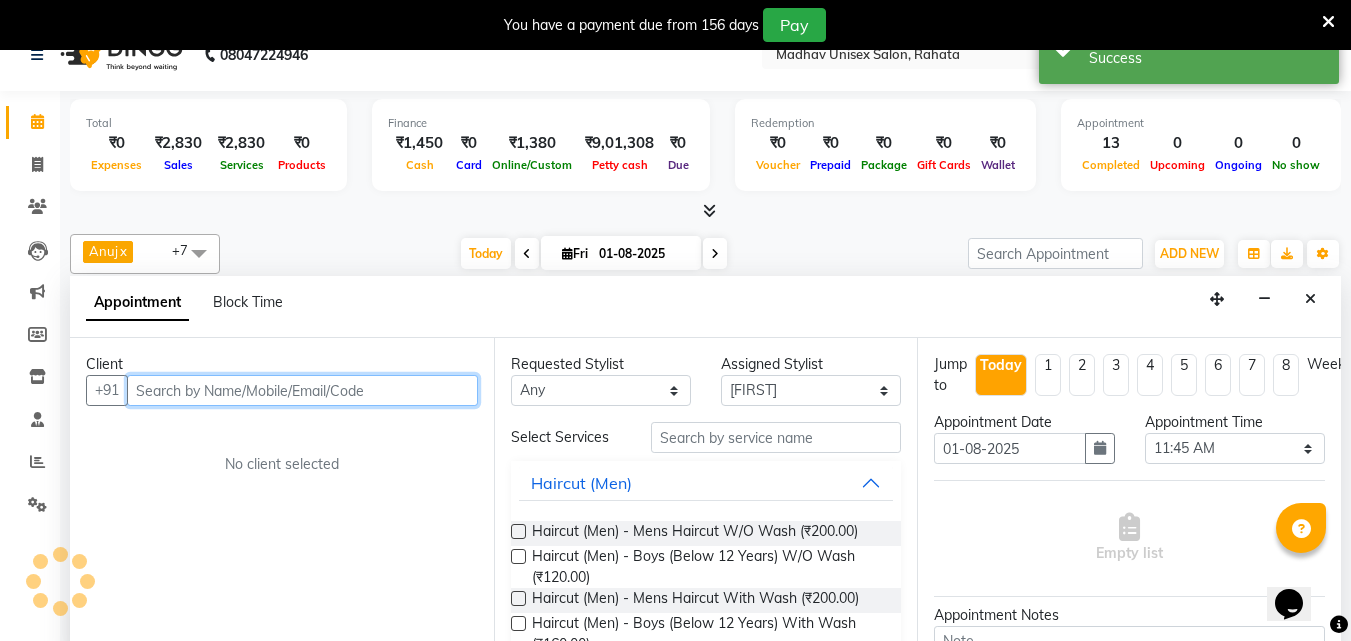 scroll, scrollTop: 51, scrollLeft: 0, axis: vertical 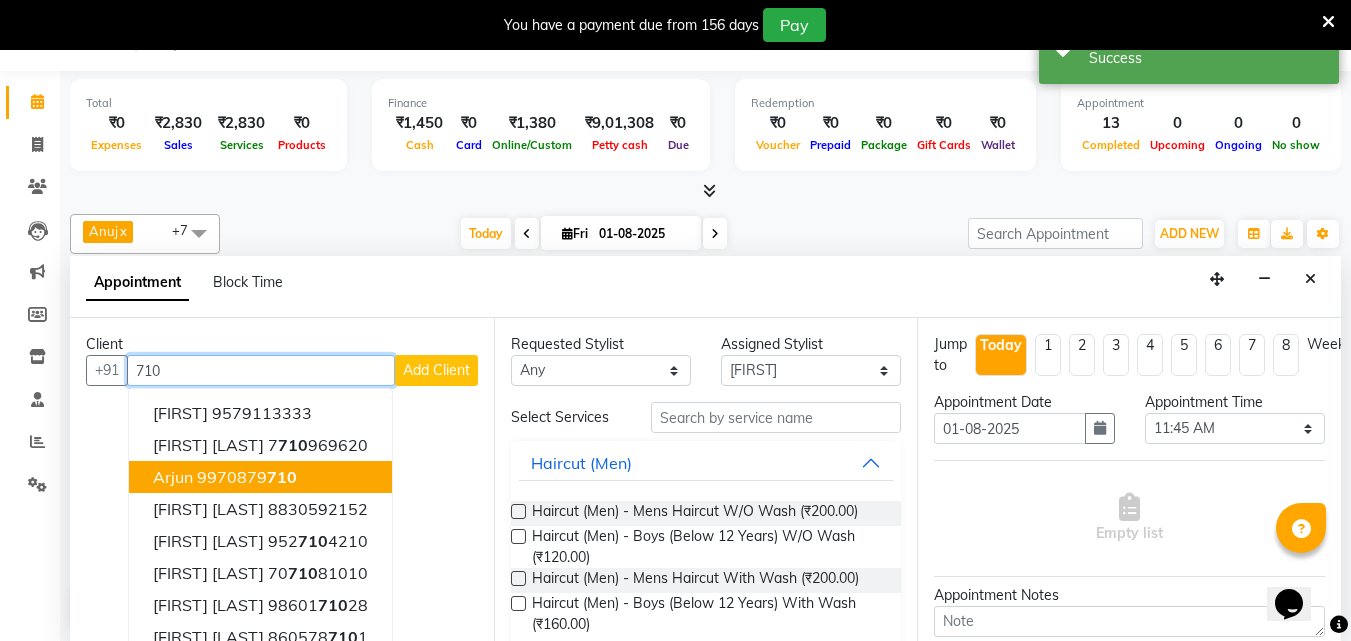 click on "Arjun  9970879 710" at bounding box center (260, 477) 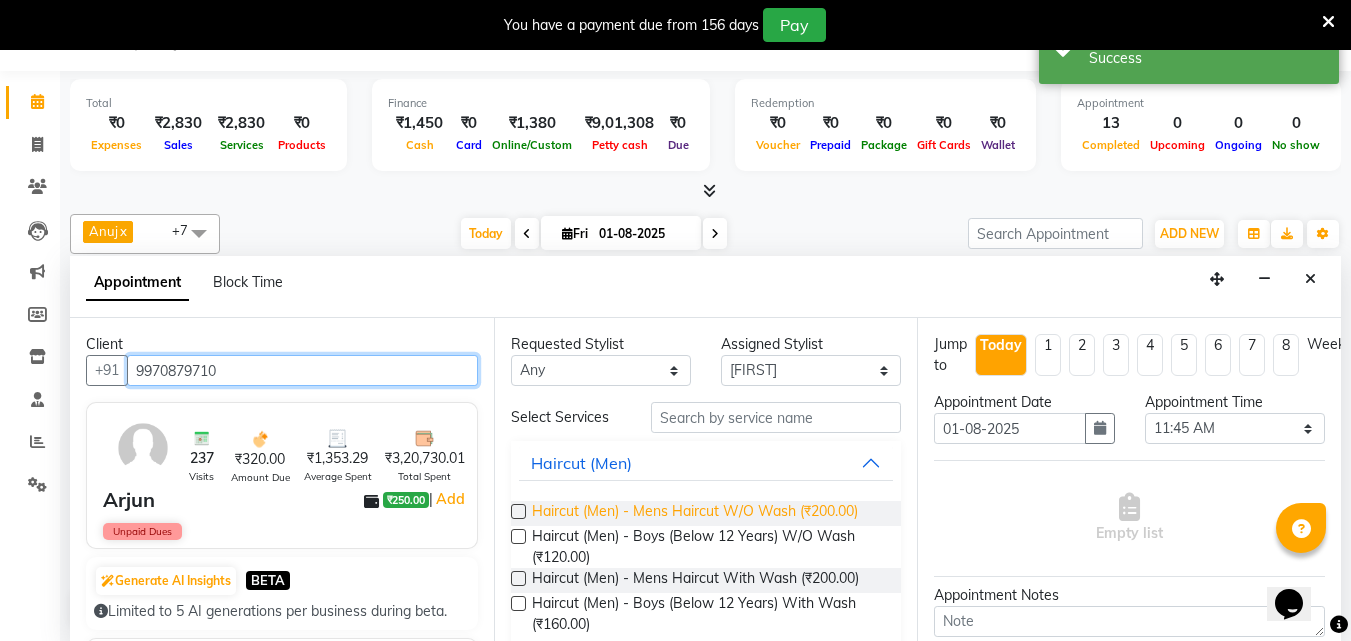 type on "9970879710" 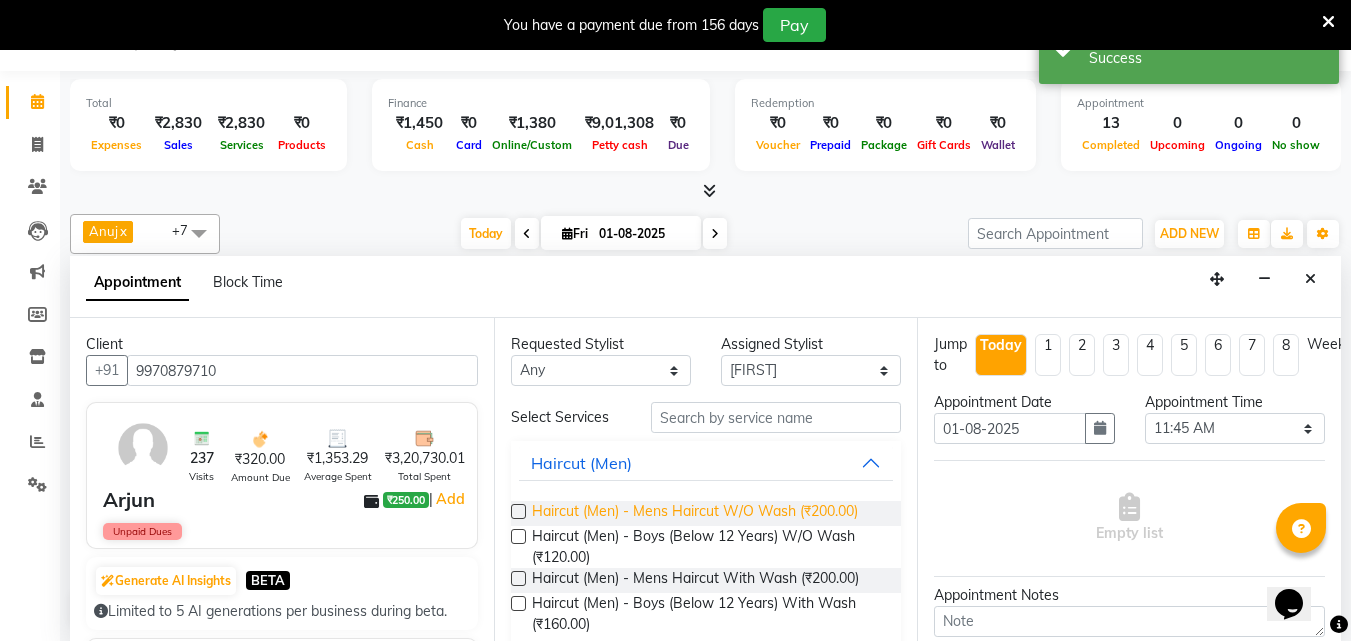 click on "Haircut (Men)  - Mens Haircut W/O Wash (₹200.00)" at bounding box center (695, 513) 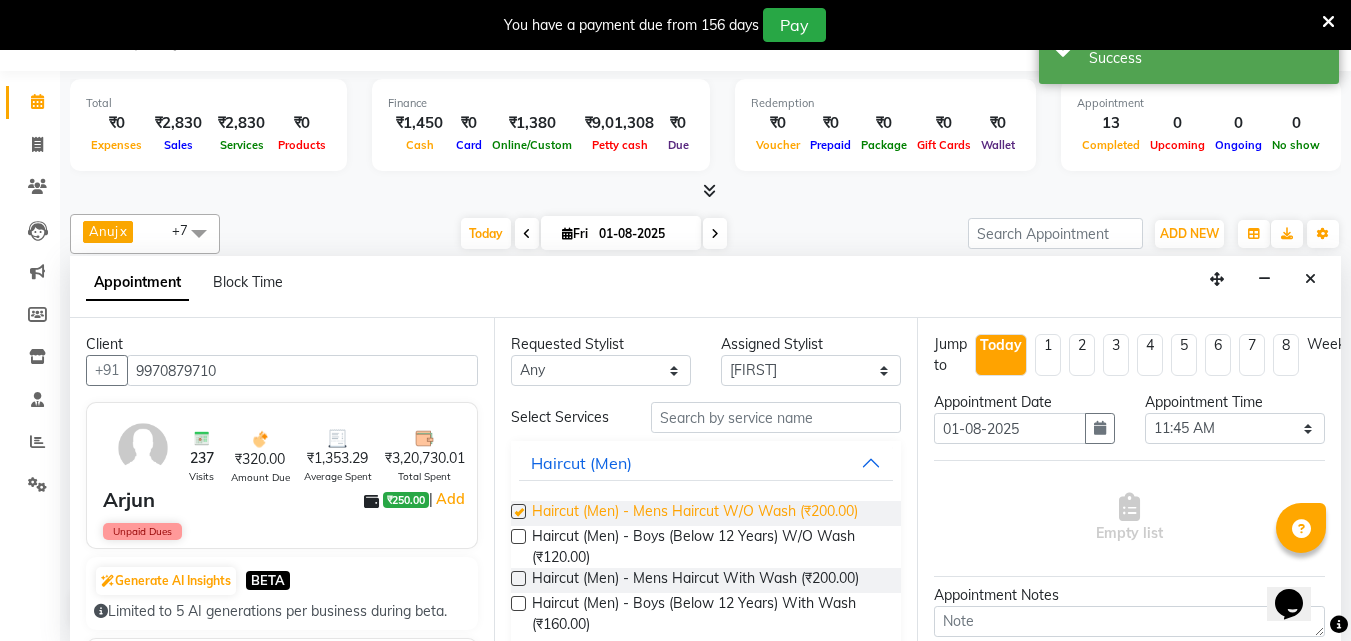 checkbox on "false" 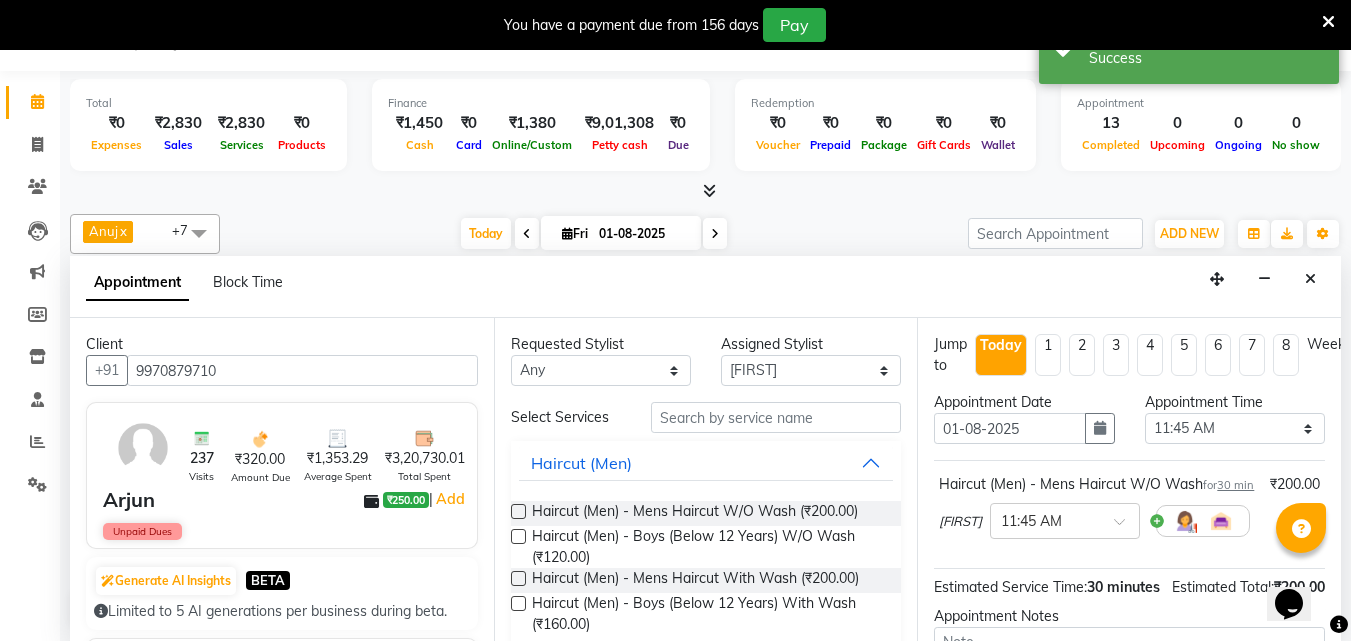 scroll, scrollTop: 260, scrollLeft: 0, axis: vertical 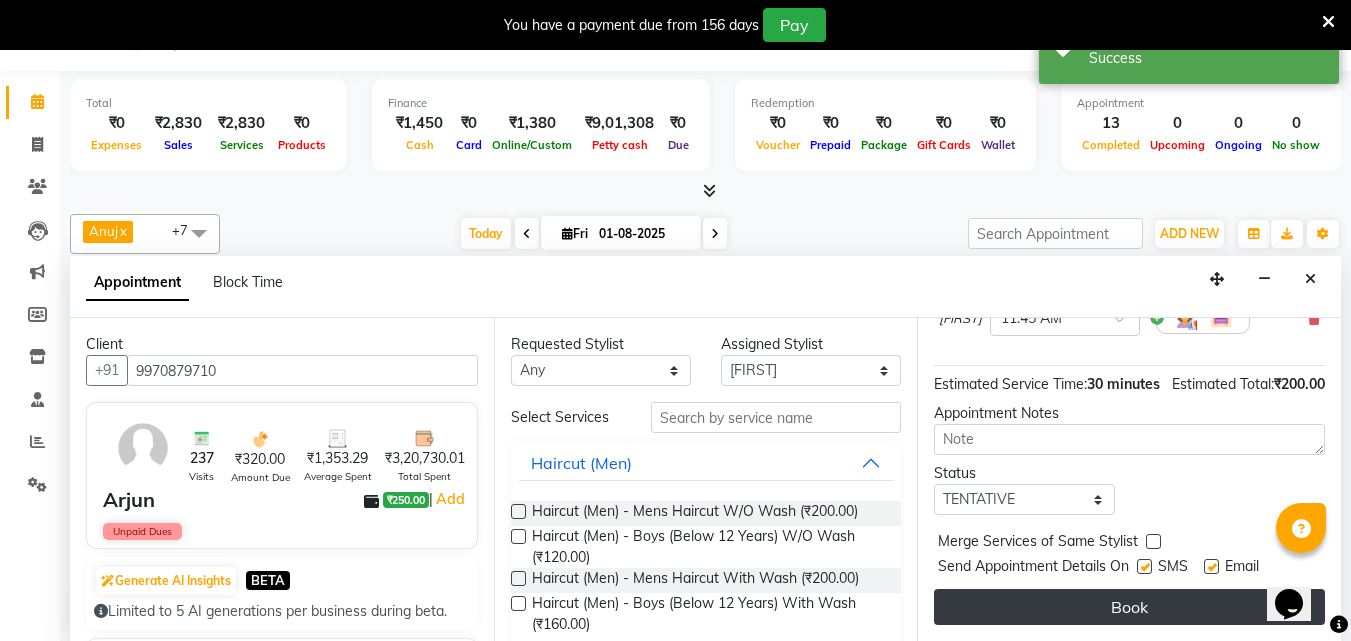 click on "Book" at bounding box center [1129, 607] 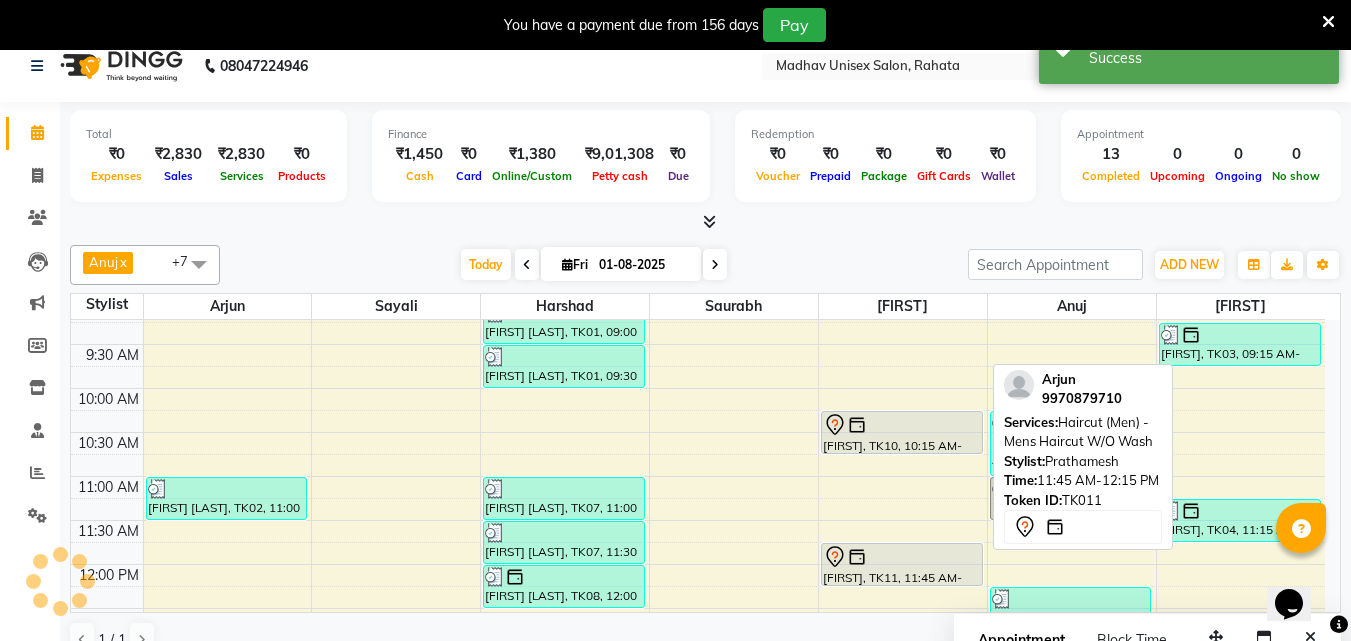 scroll, scrollTop: 0, scrollLeft: 0, axis: both 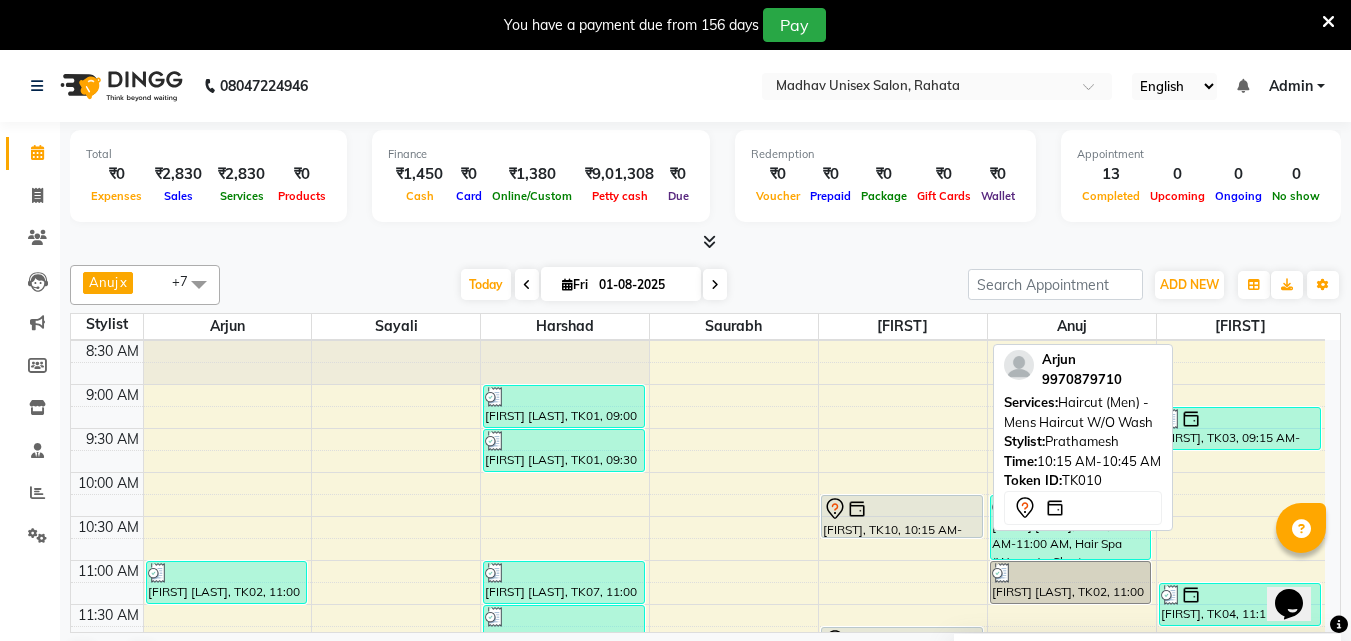 click at bounding box center [902, 509] 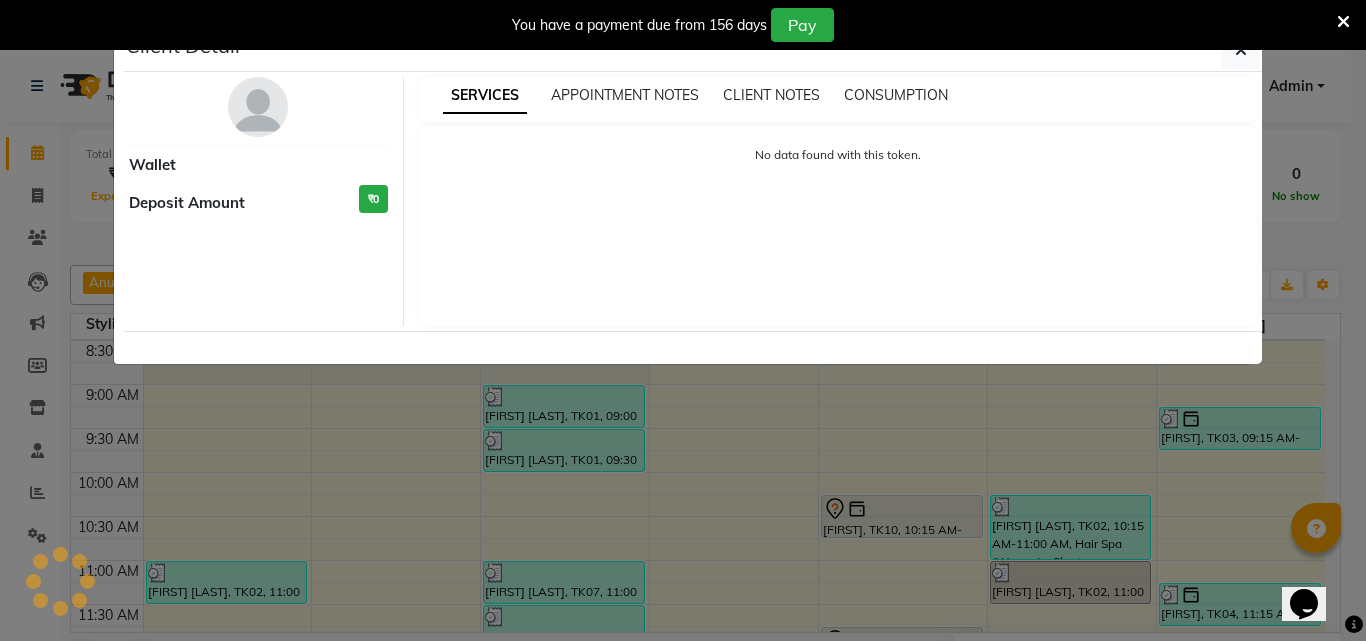 select on "7" 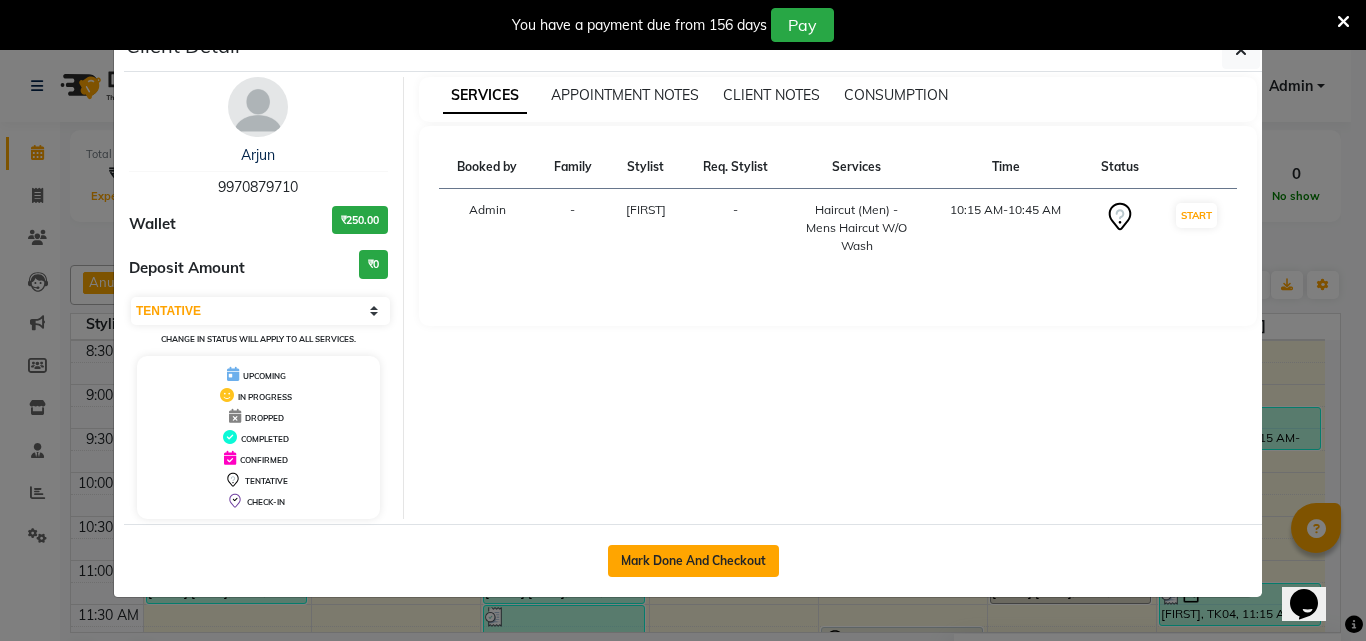 click on "Mark Done And Checkout" 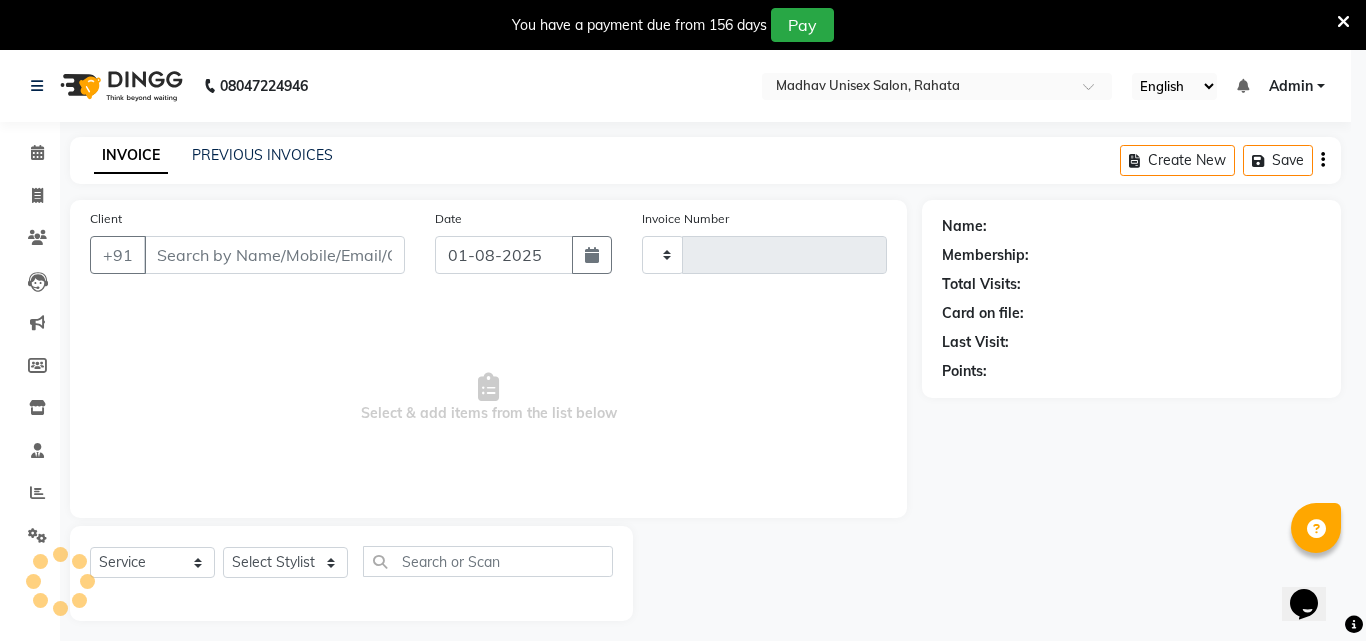 type on "2204" 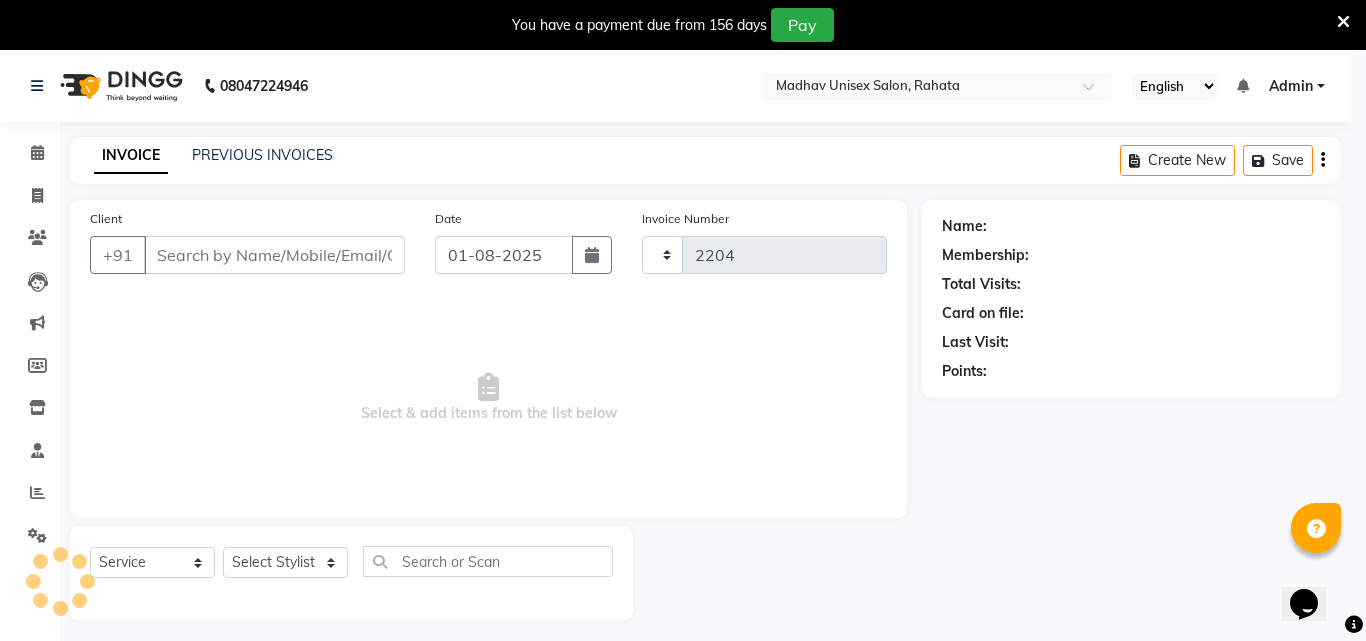 select on "870" 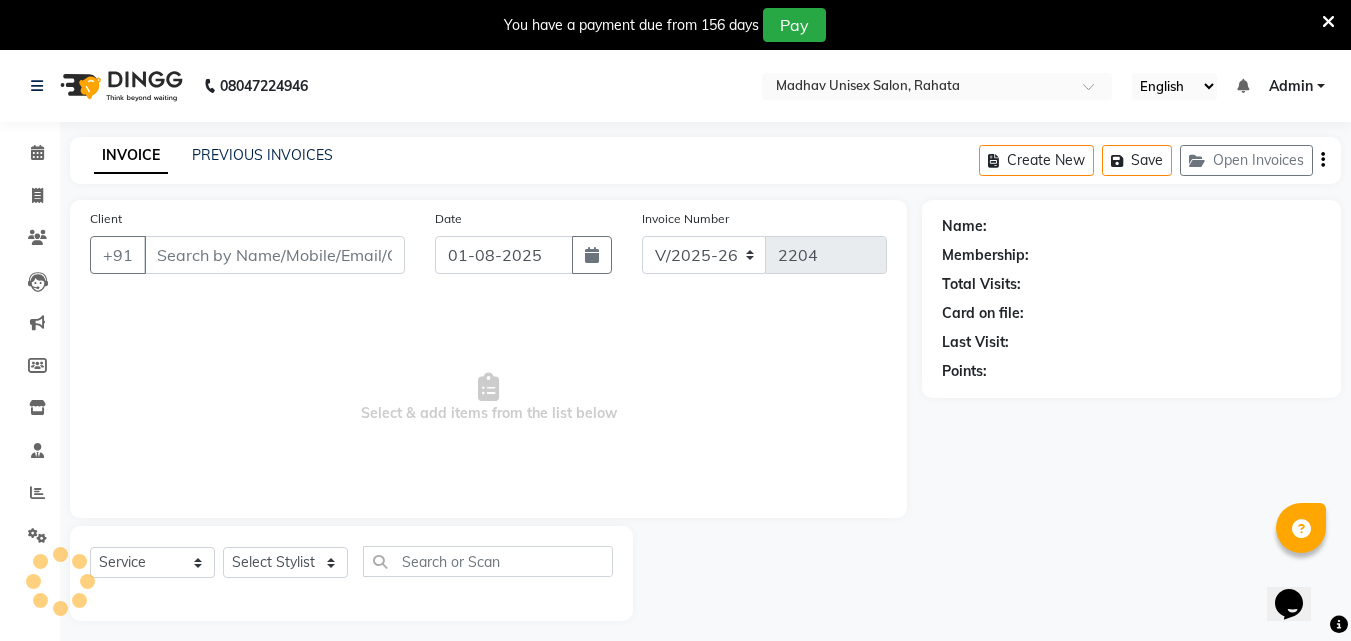 type on "9970879710" 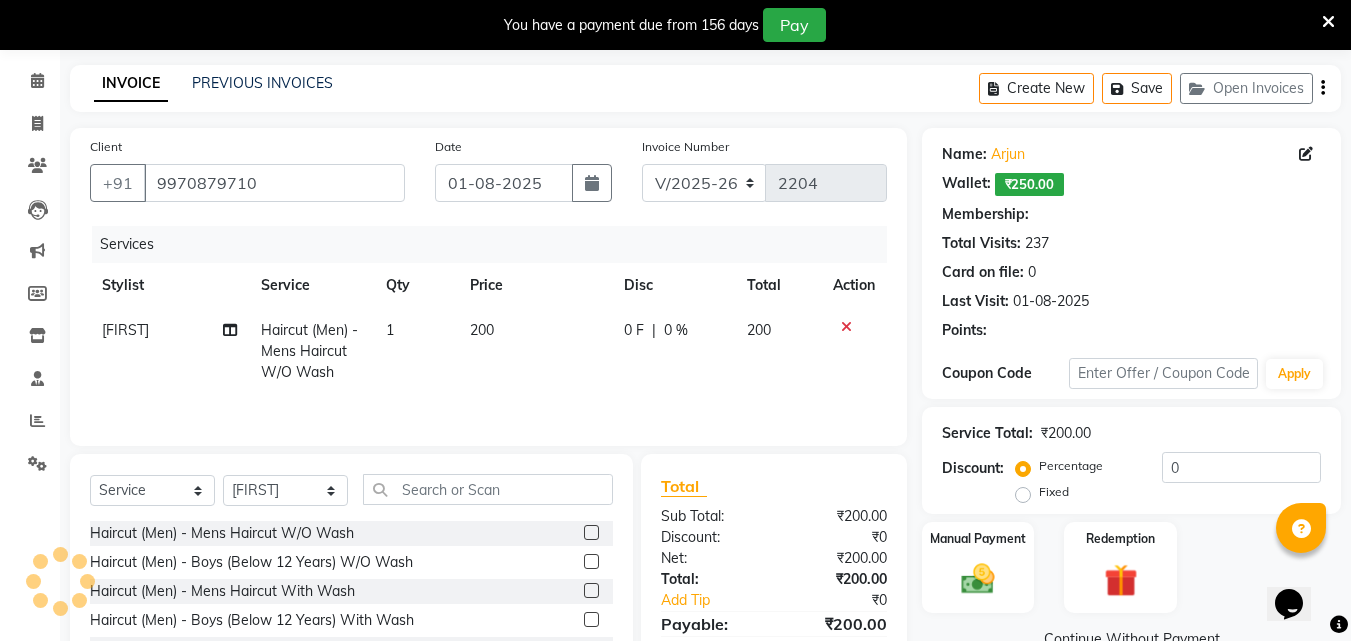 scroll, scrollTop: 73, scrollLeft: 0, axis: vertical 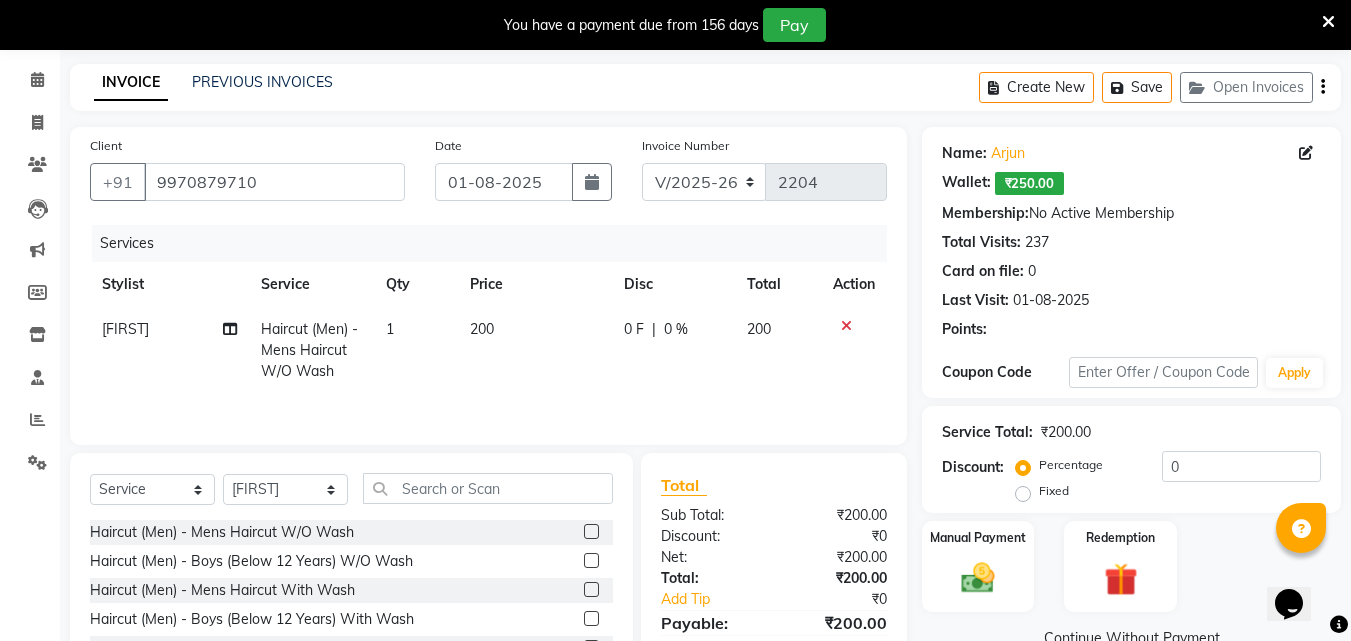 click on "200" 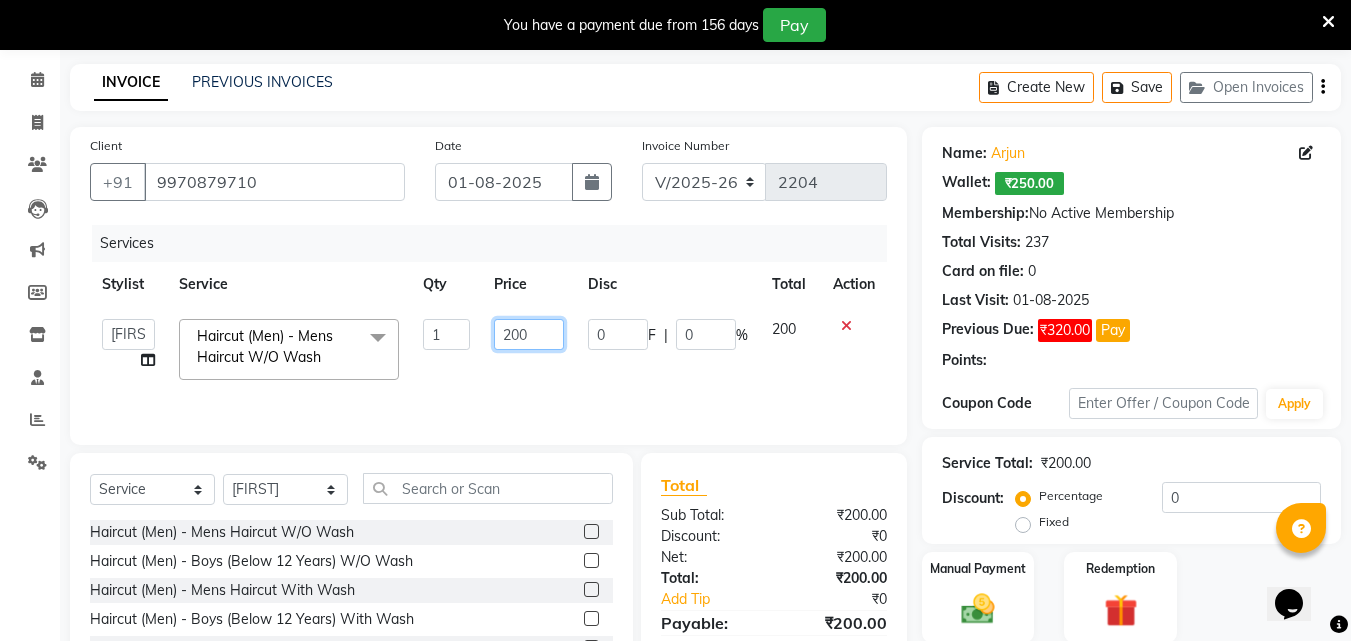 click on "200" 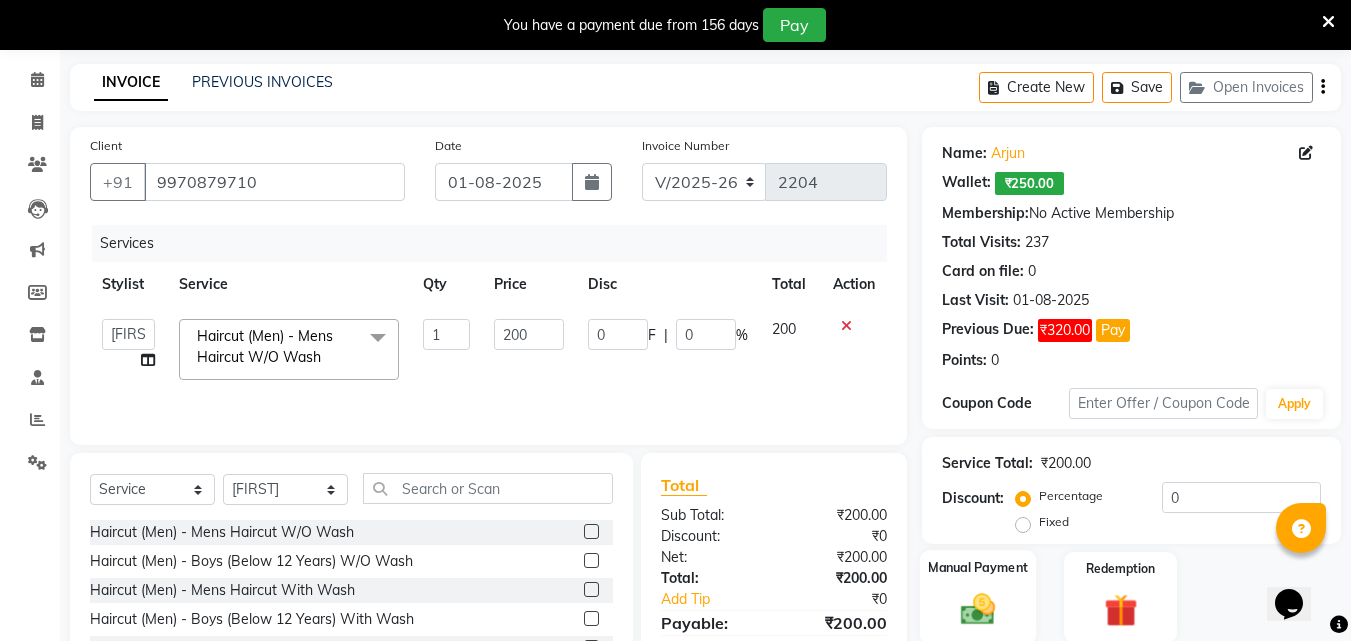 click on "Manual Payment" 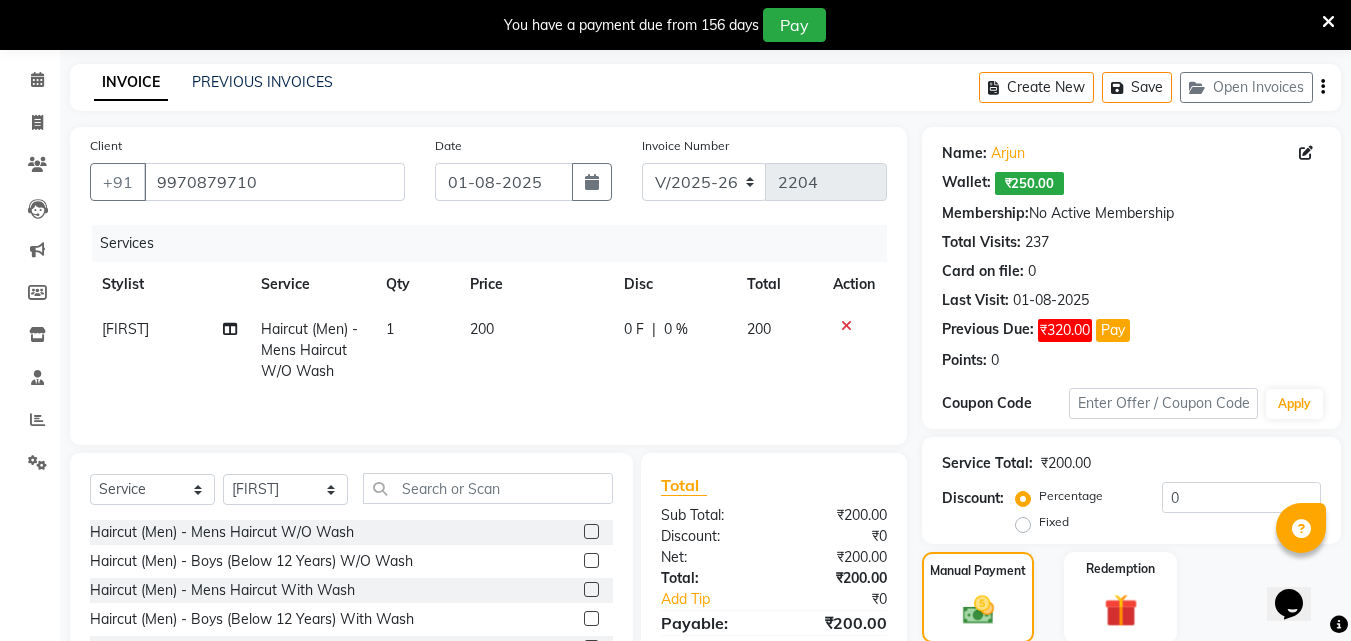 click on "200" 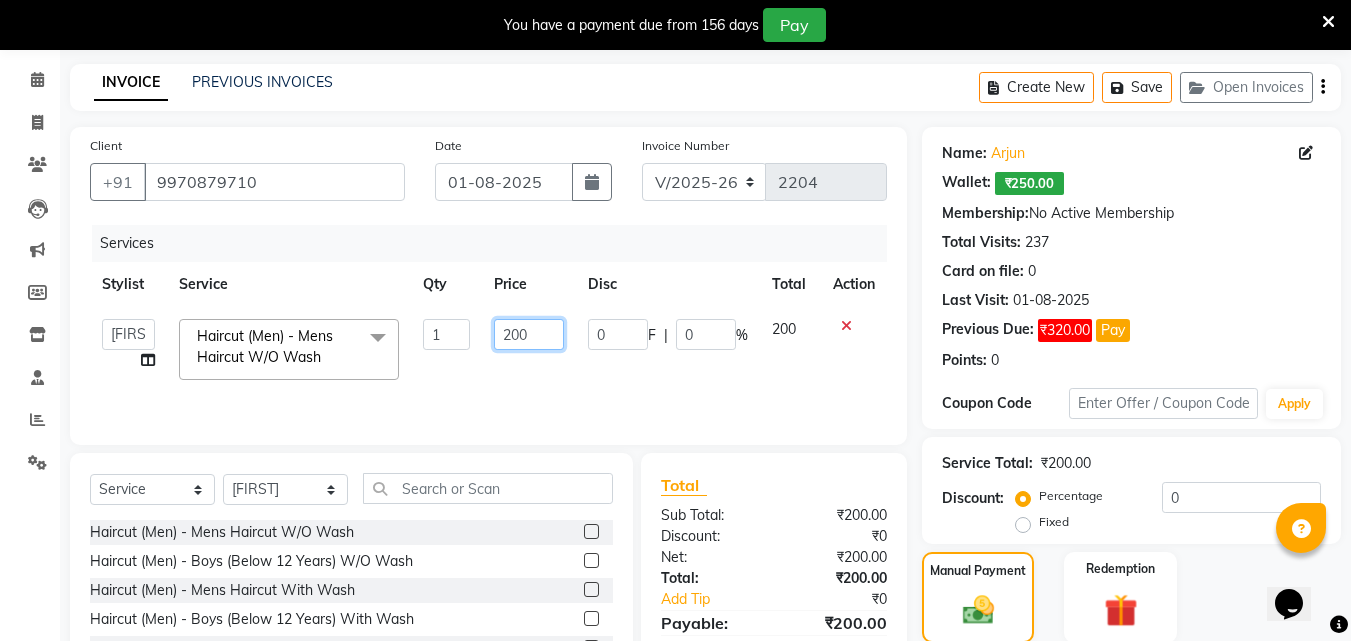 click on "200" 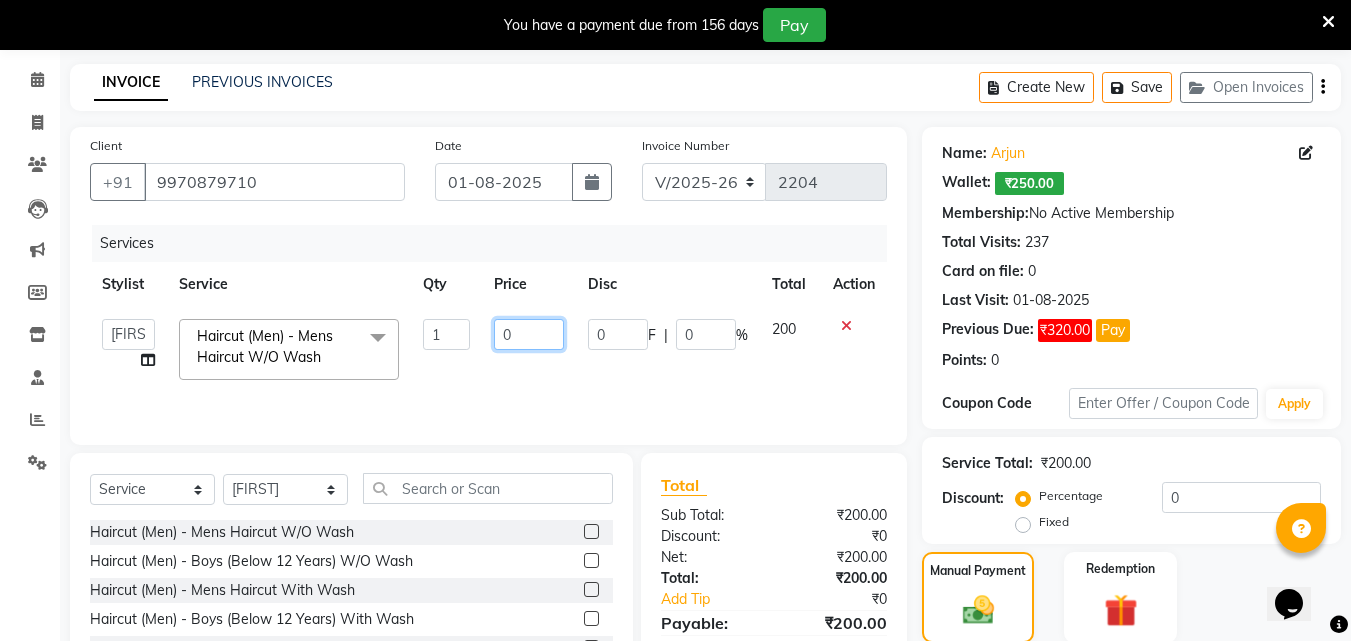type on "30" 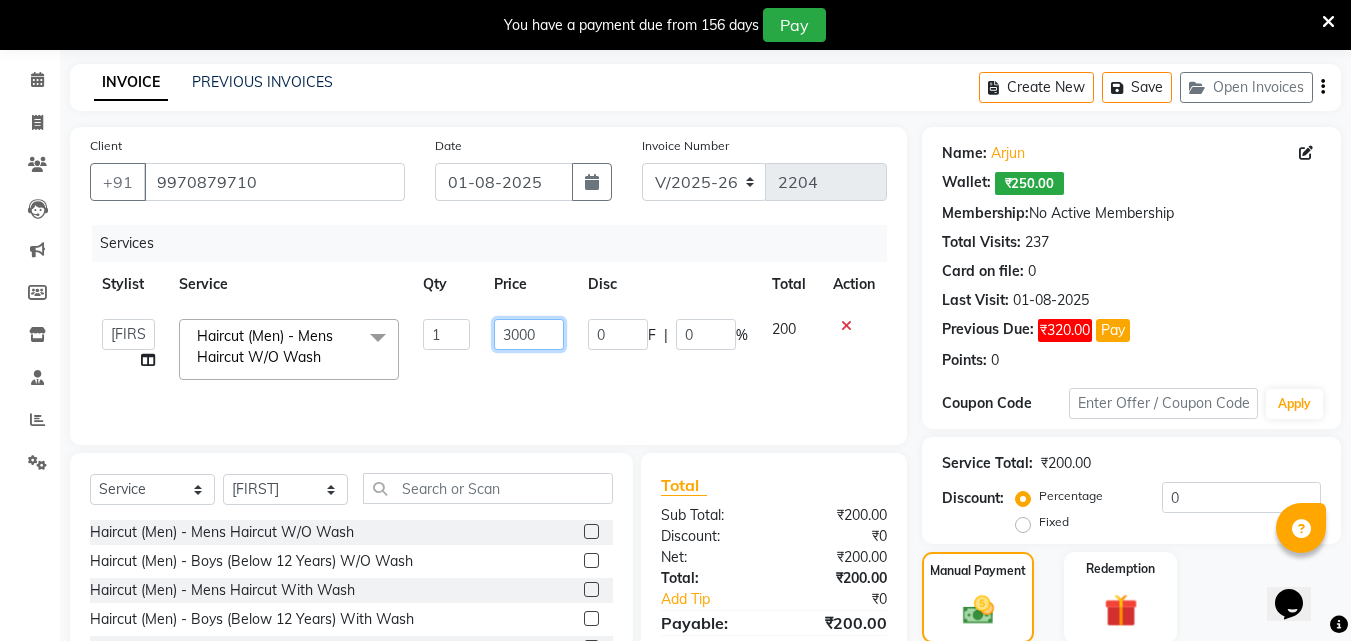 type on "300" 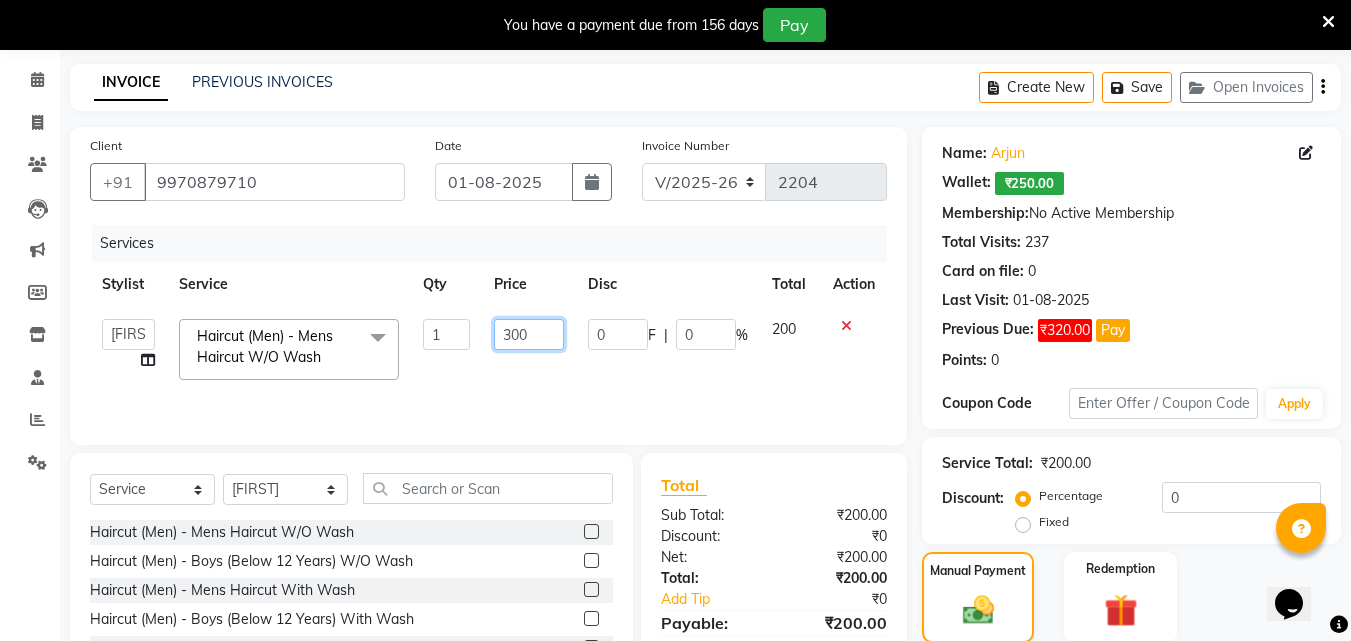 scroll, scrollTop: 210, scrollLeft: 0, axis: vertical 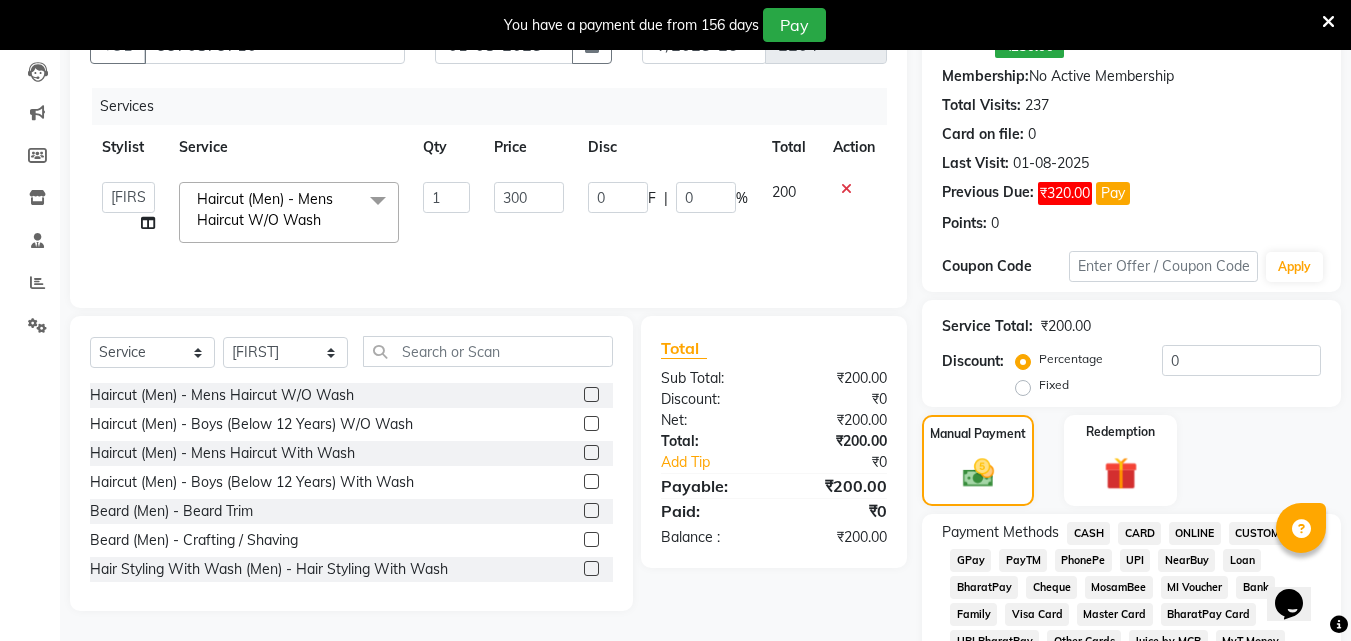 click on "ONLINE" 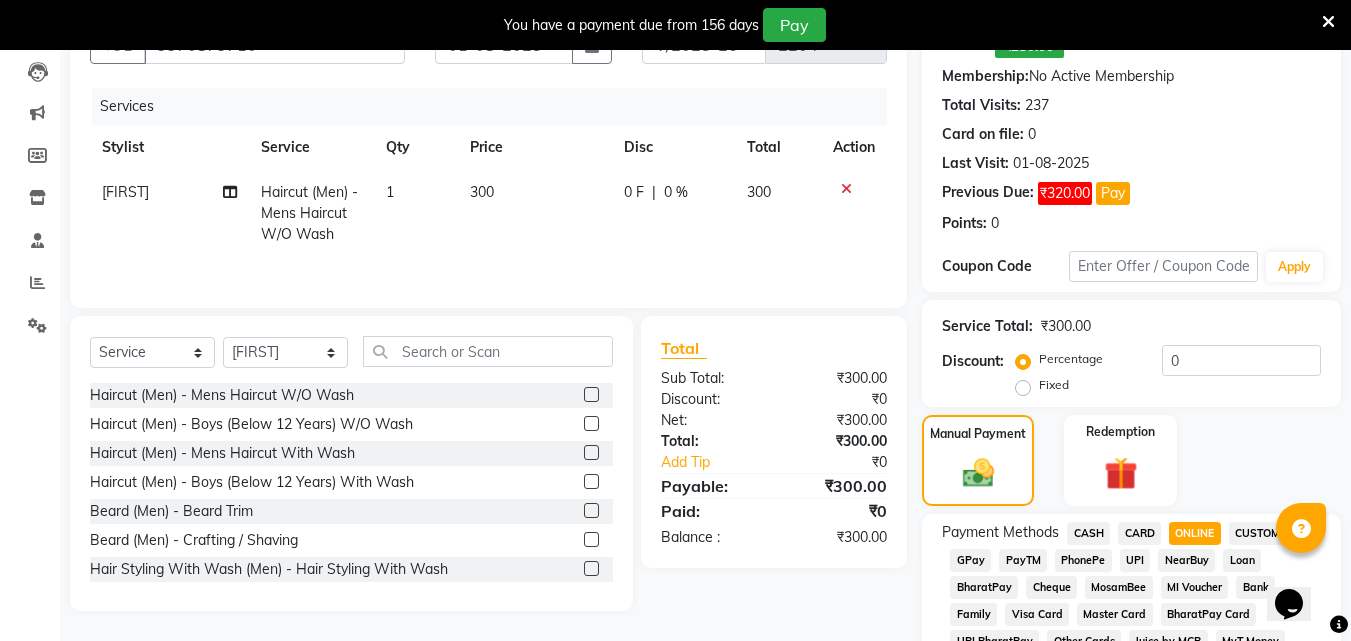 scroll, scrollTop: 973, scrollLeft: 0, axis: vertical 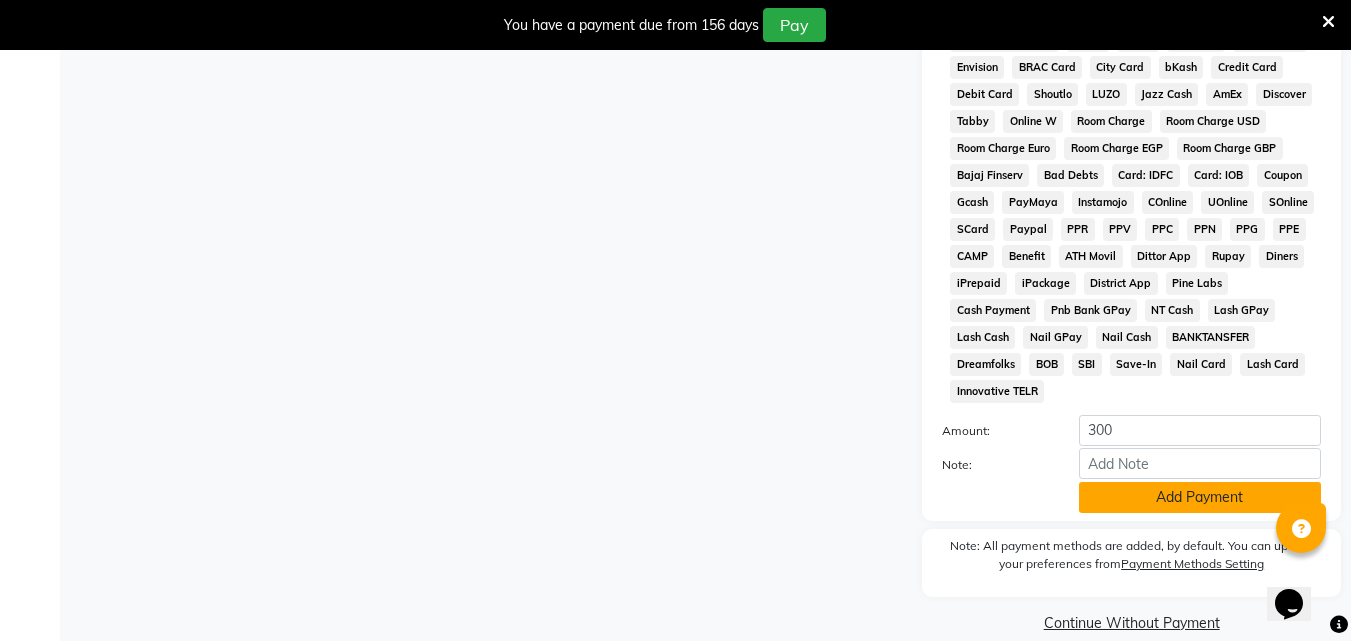 click on "Add Payment" 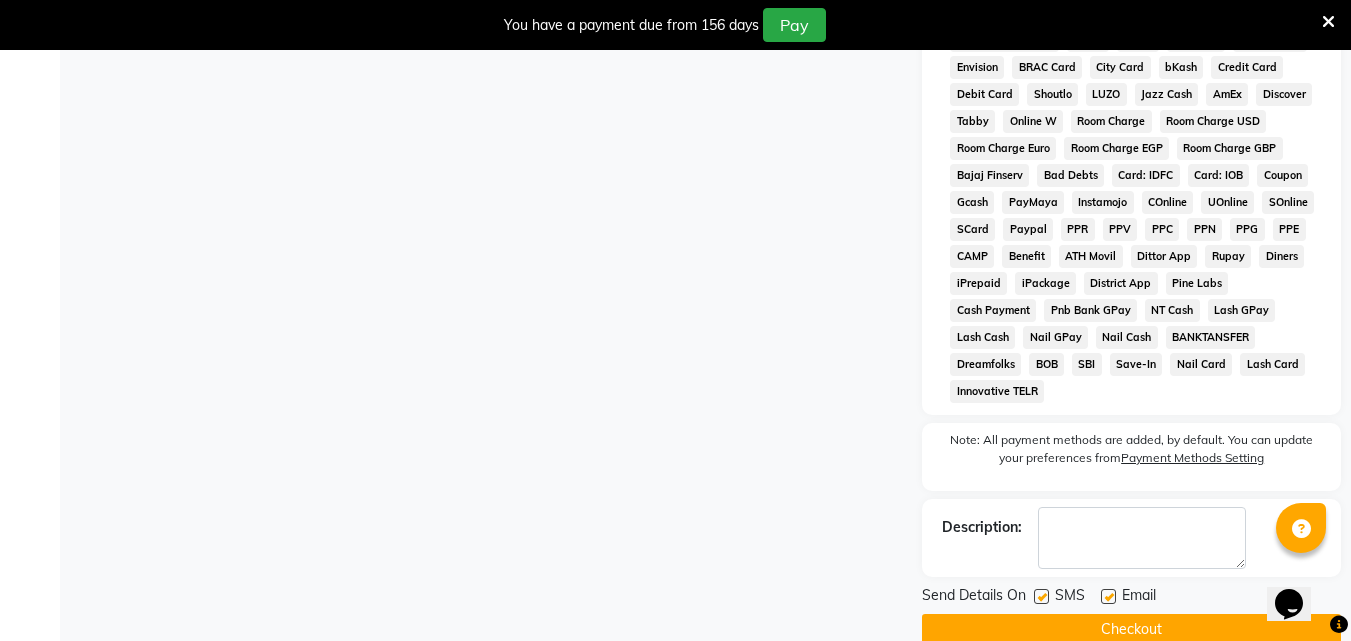 click on "Checkout" 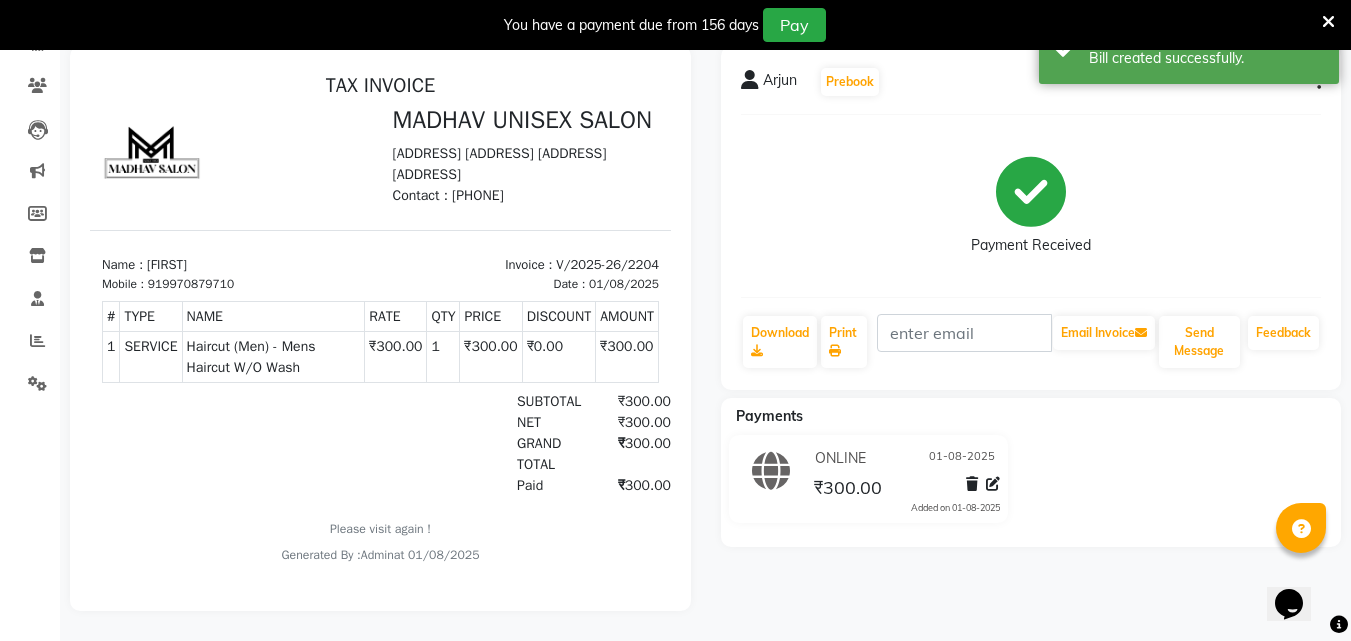 scroll, scrollTop: 0, scrollLeft: 0, axis: both 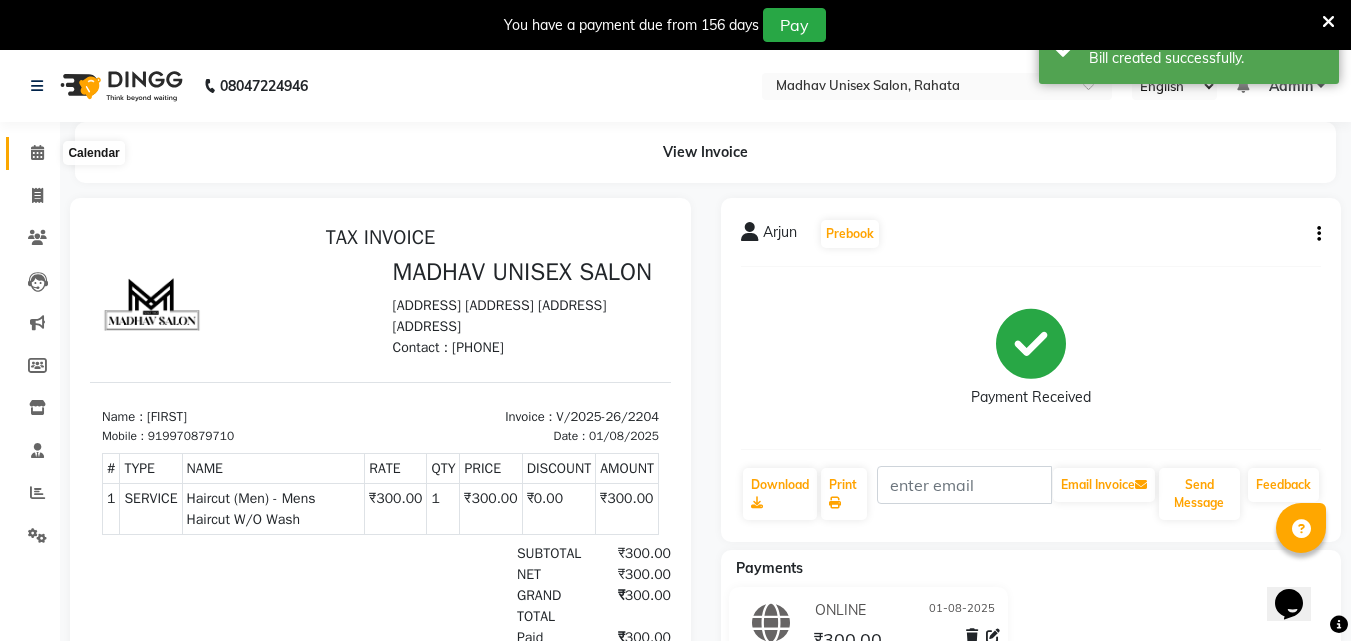 click 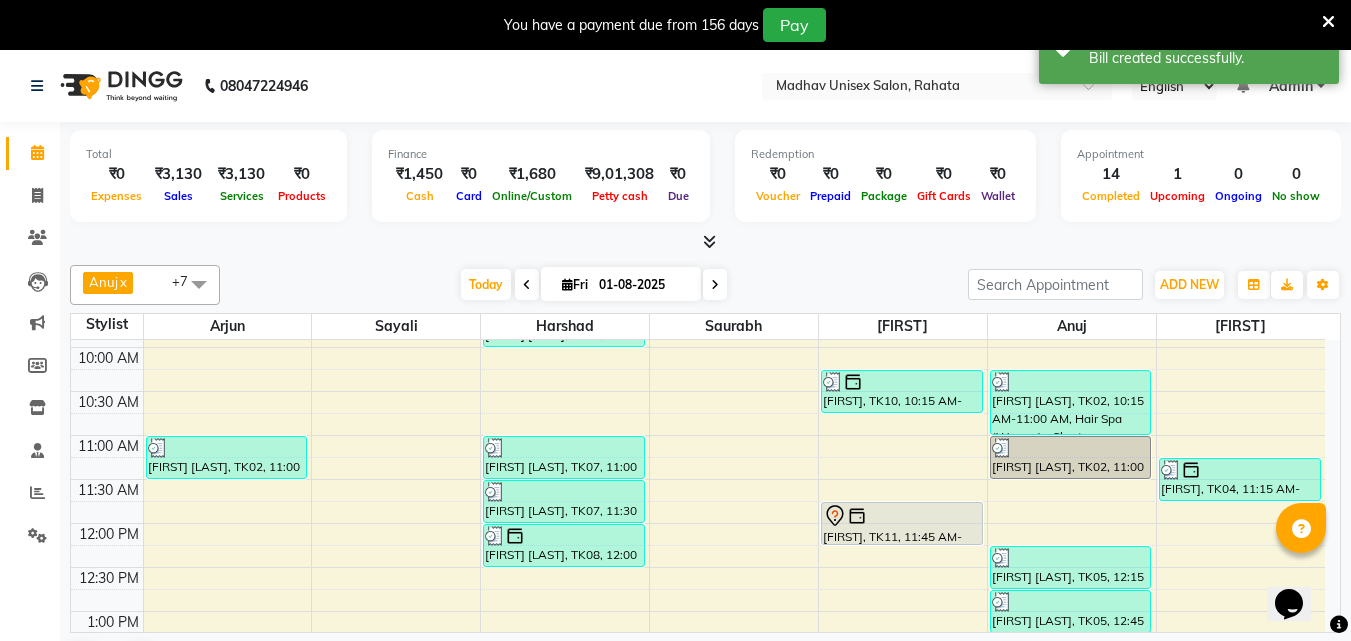 scroll, scrollTop: 343, scrollLeft: 0, axis: vertical 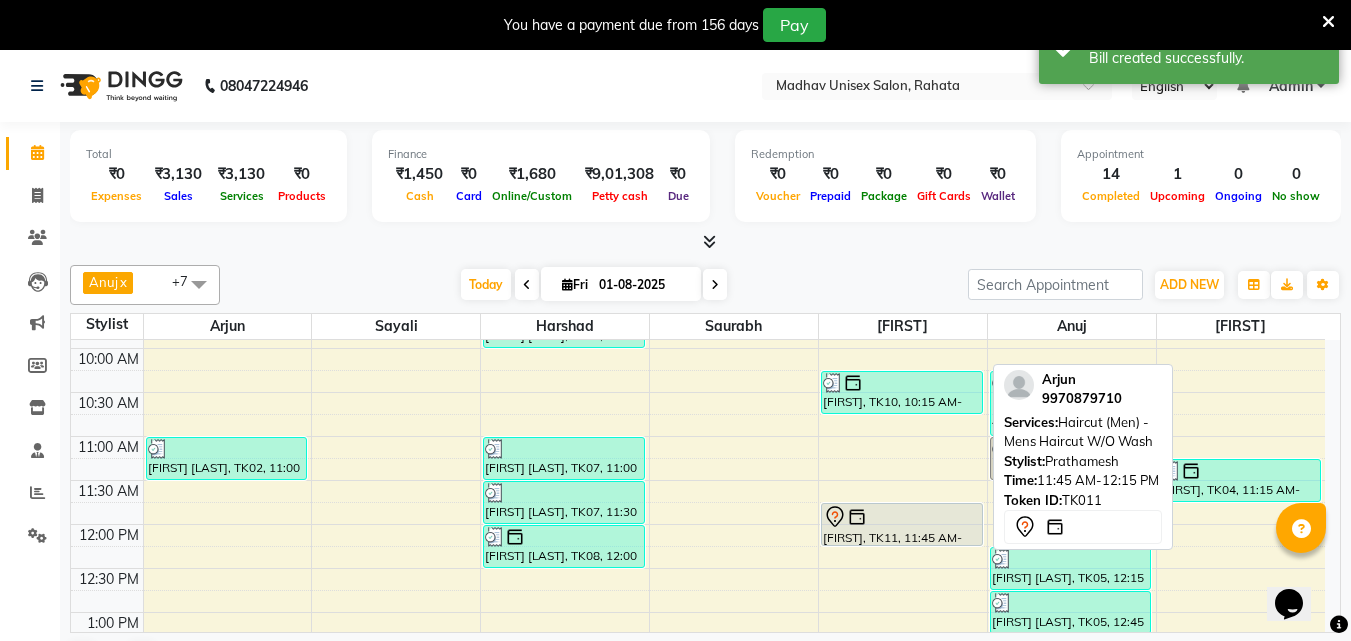click at bounding box center (902, 517) 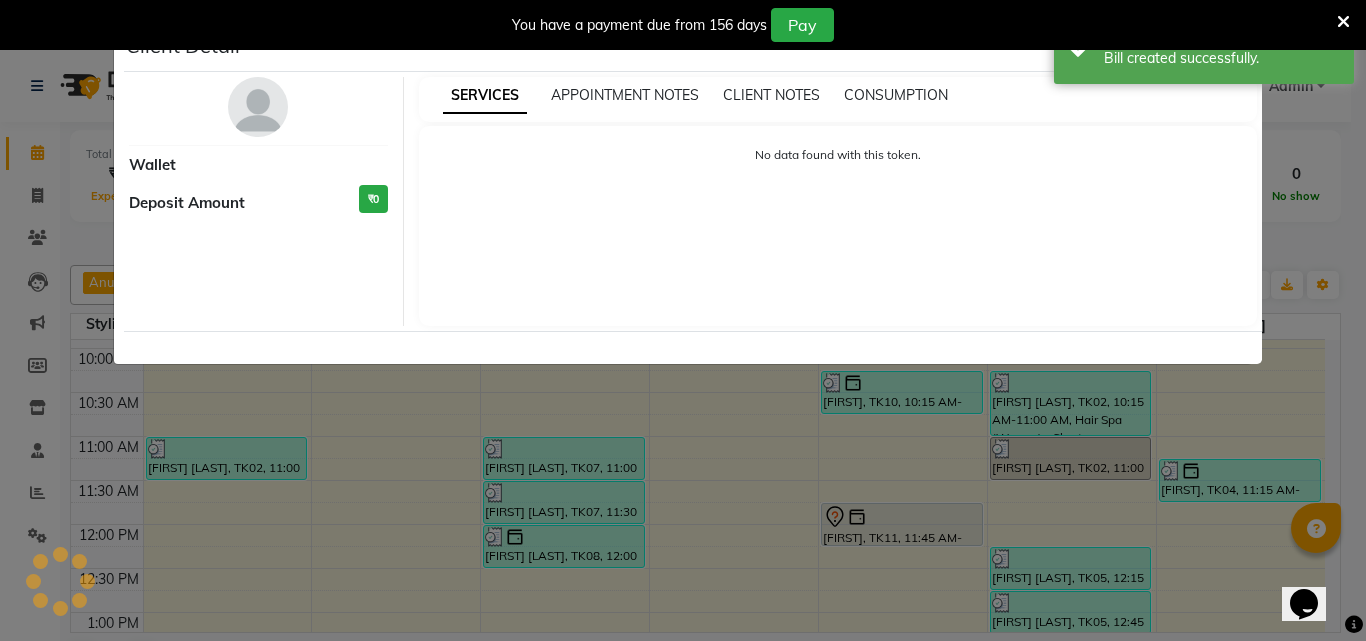 select on "7" 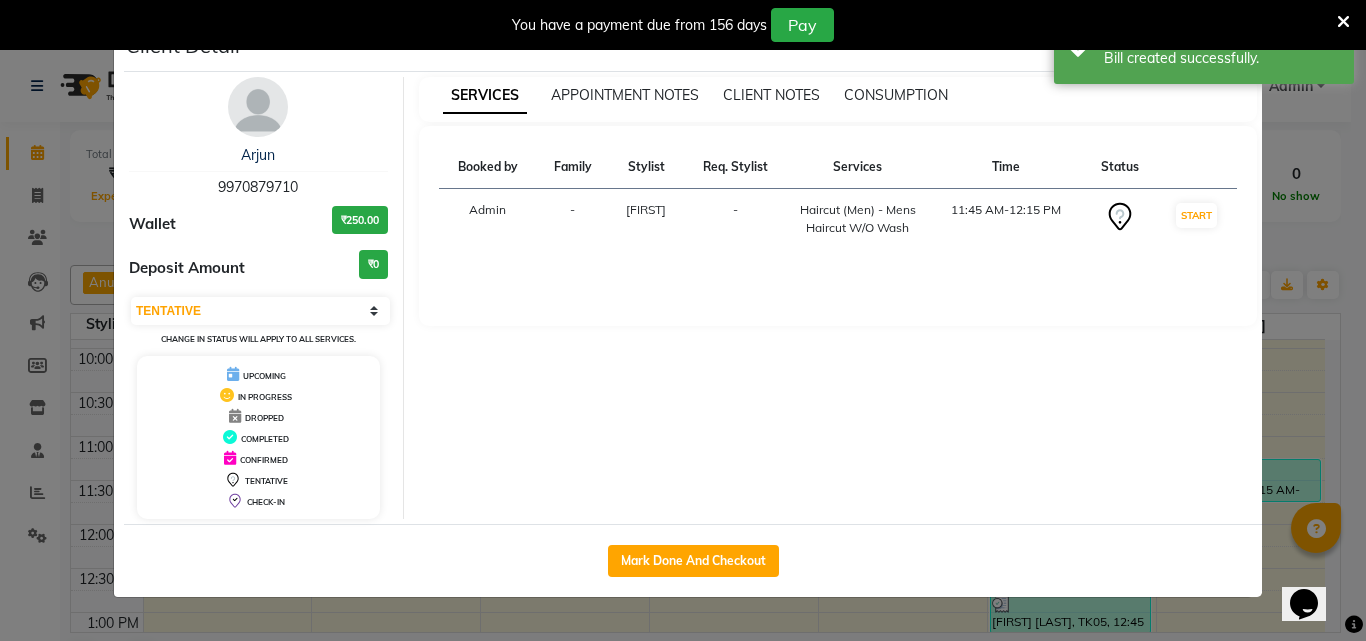 click on "Mark Done And Checkout" 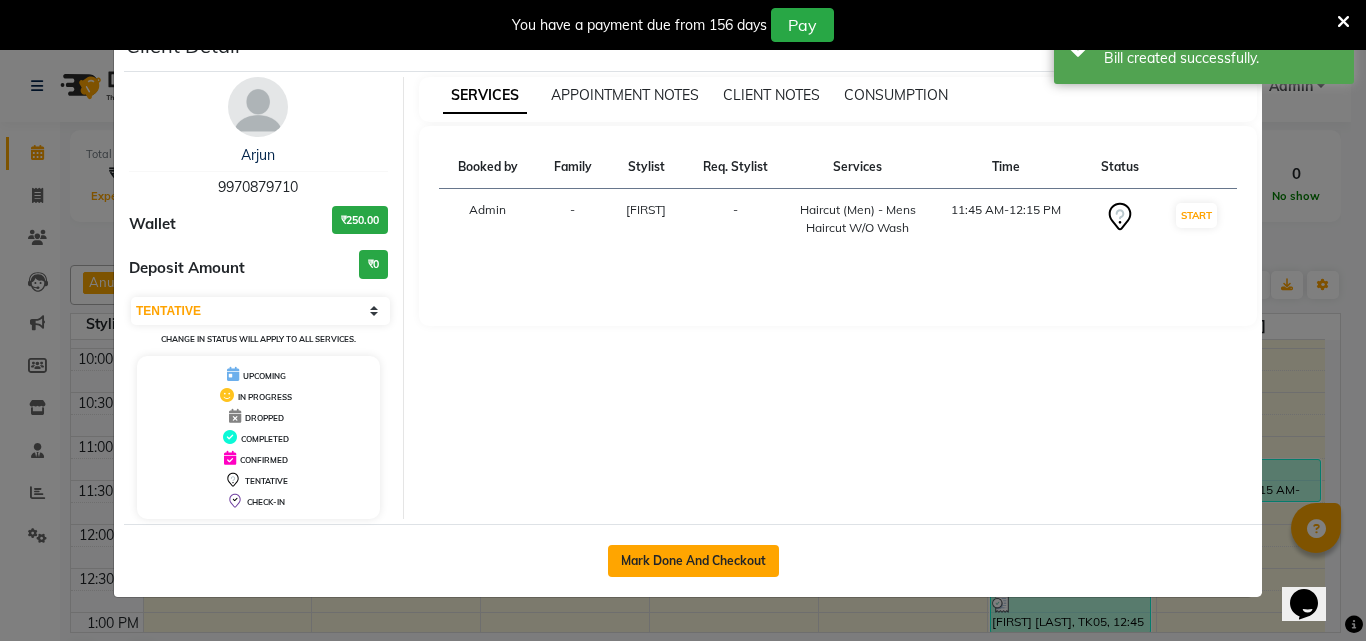 click on "Mark Done And Checkout" 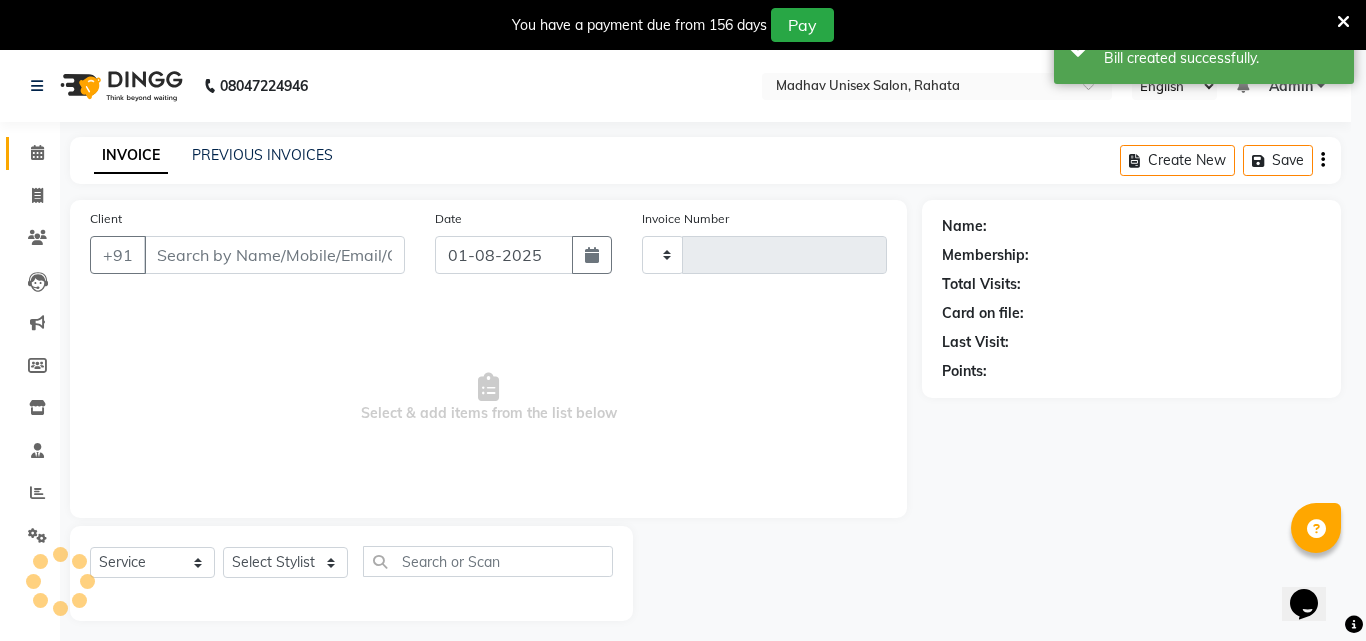 type on "2205" 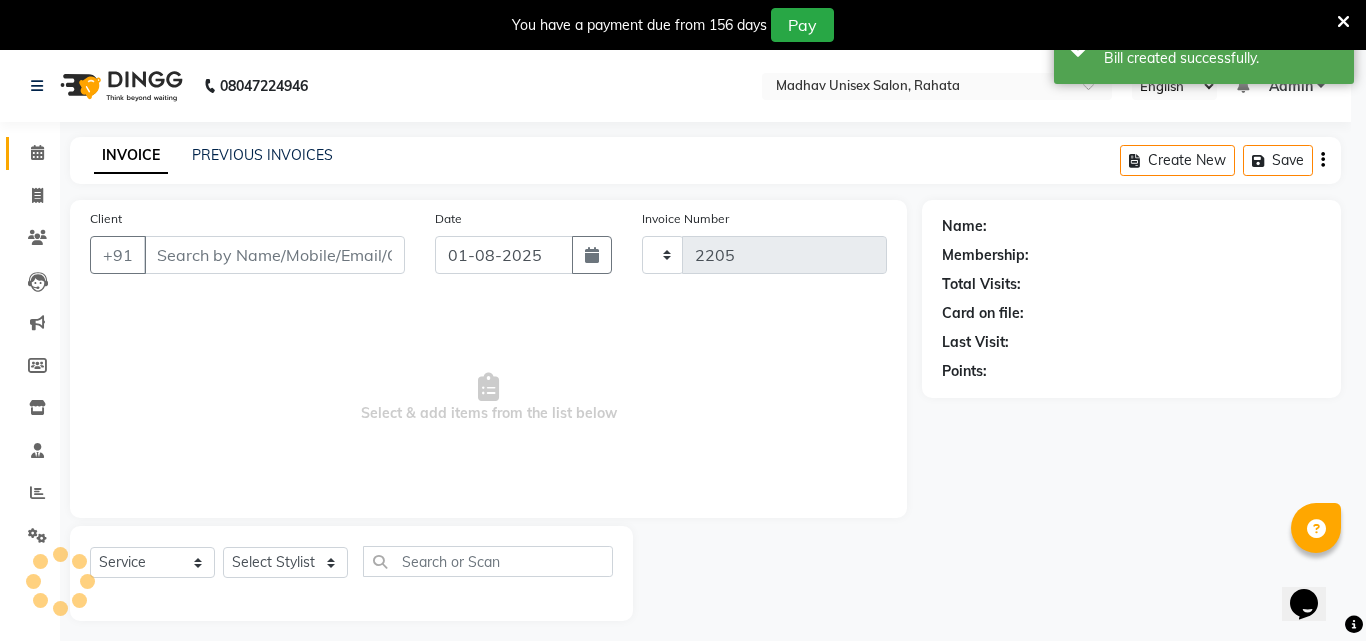 select on "870" 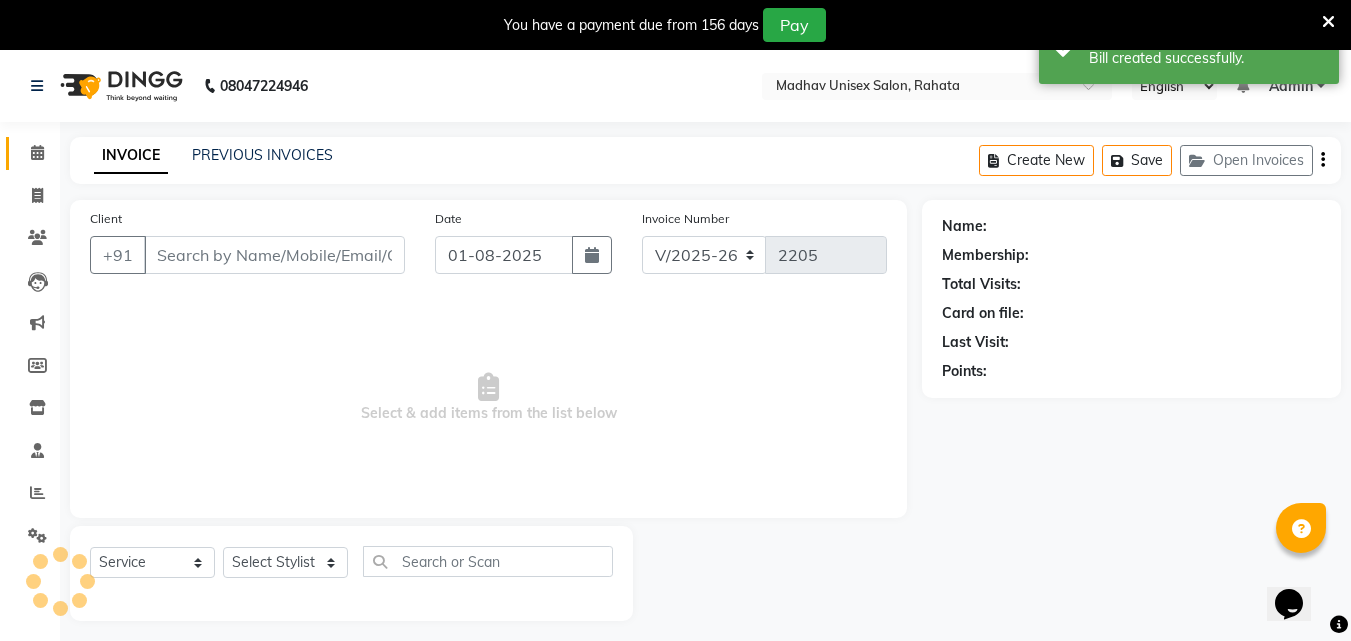 type on "9970879710" 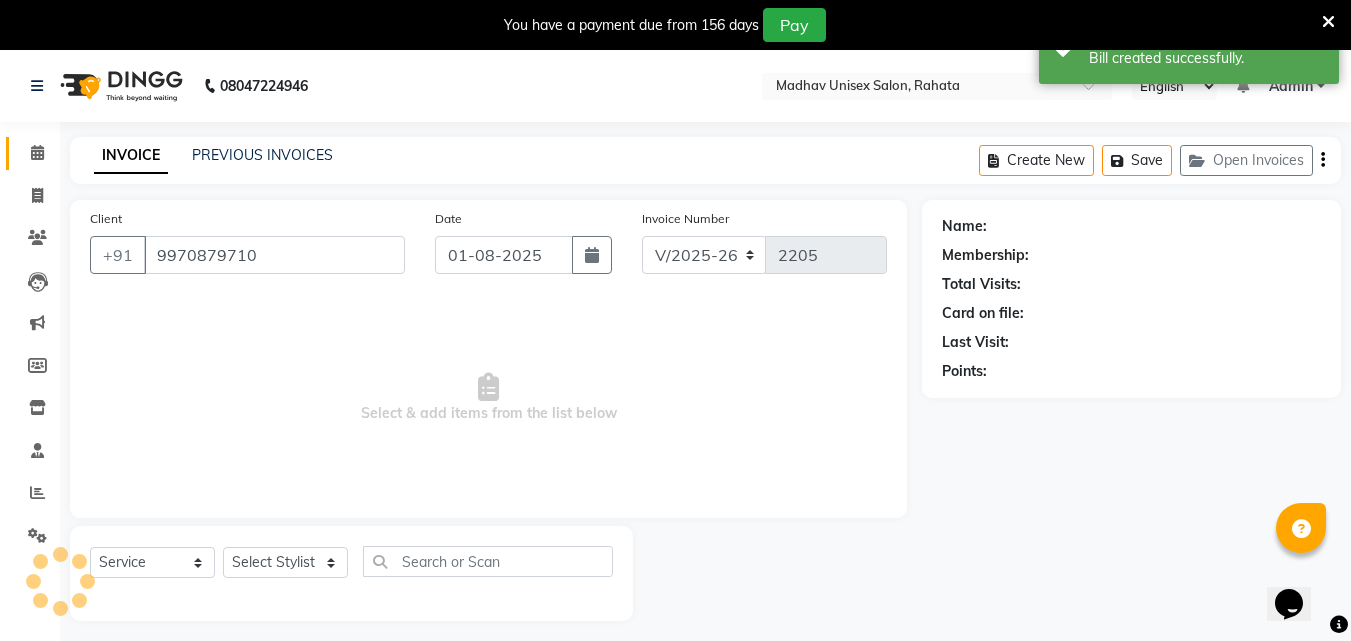 select on "36945" 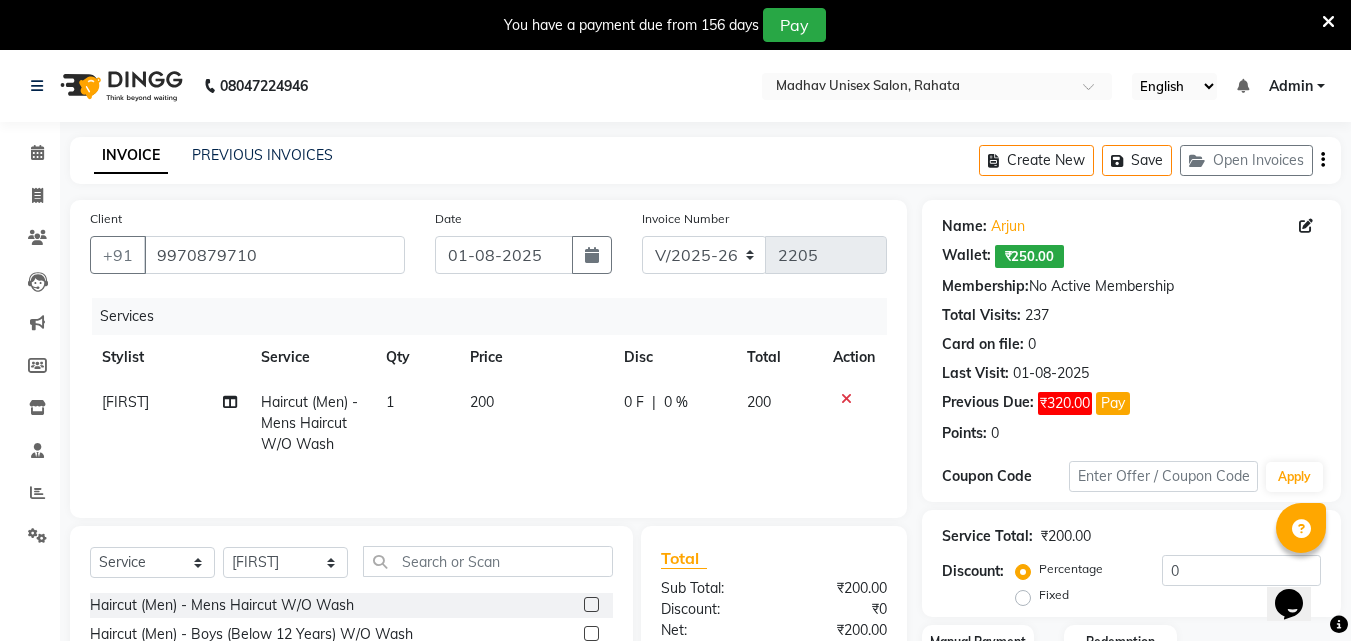 click on "200" 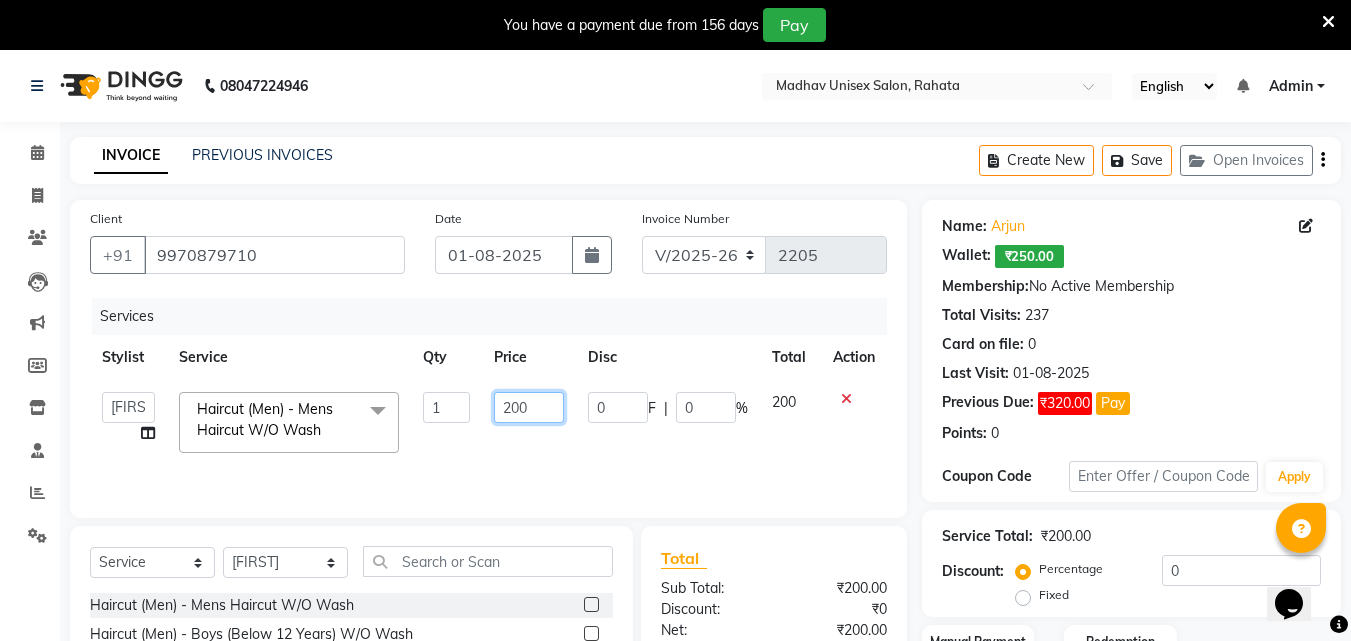 click on "200" 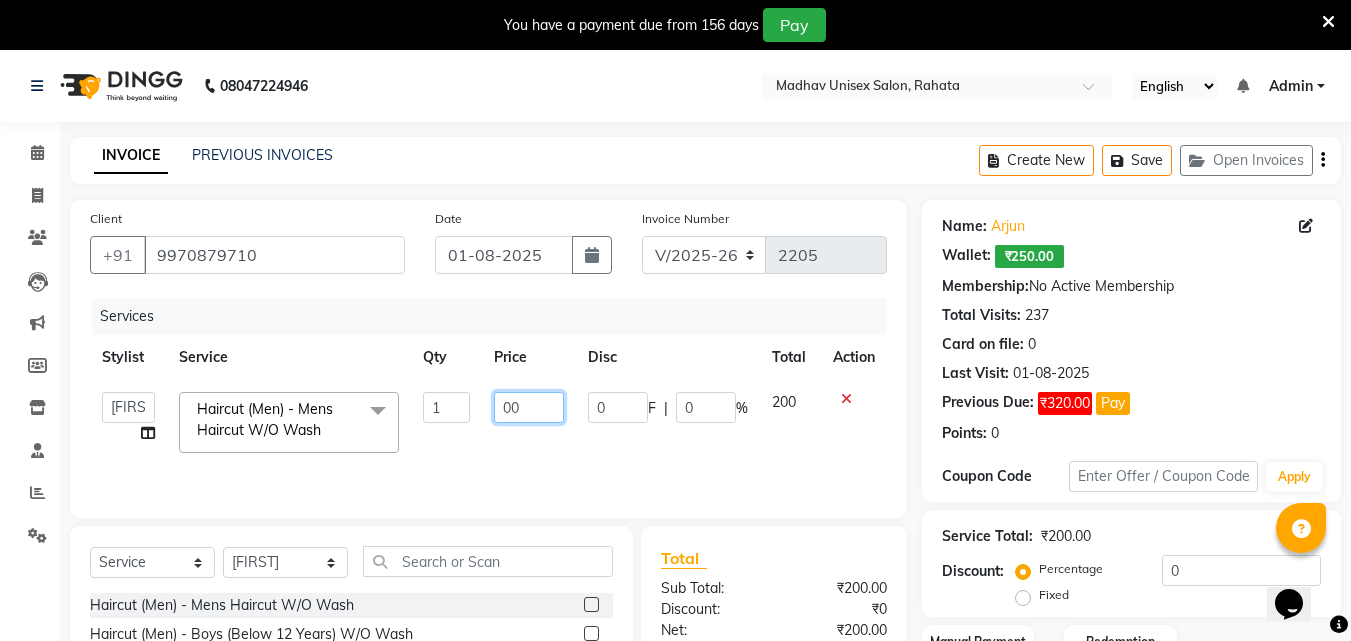 type on "200" 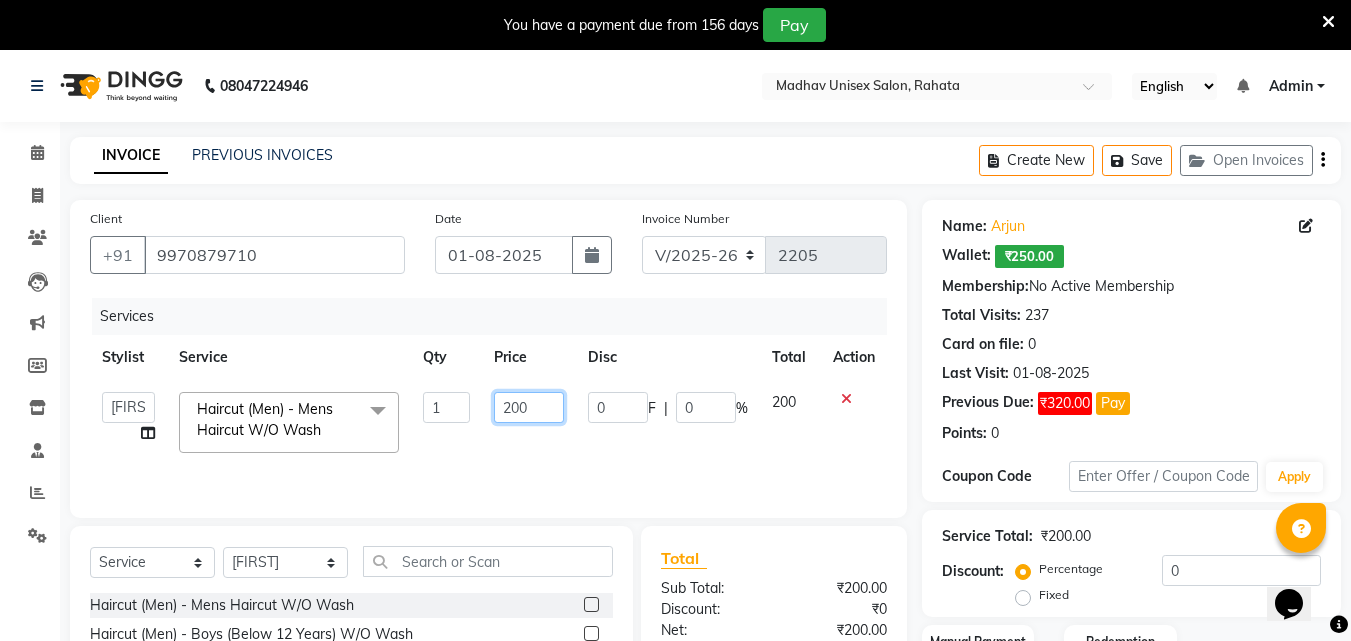 scroll, scrollTop: 210, scrollLeft: 0, axis: vertical 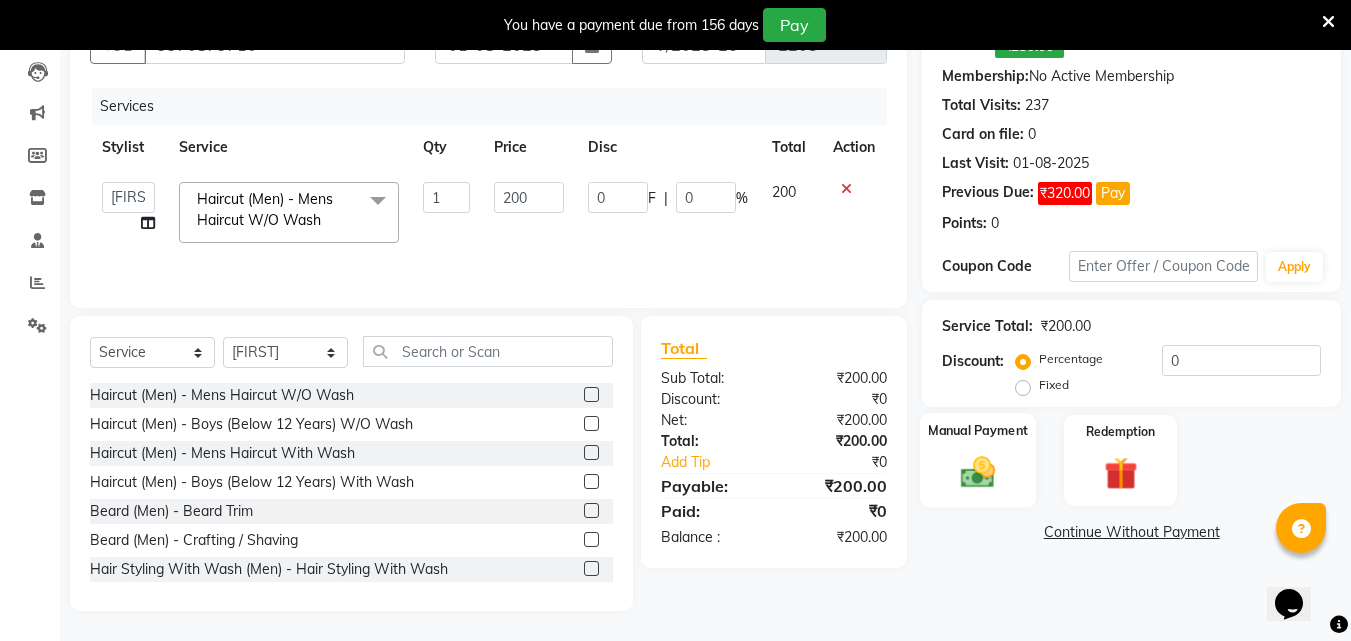 click on "Manual Payment" 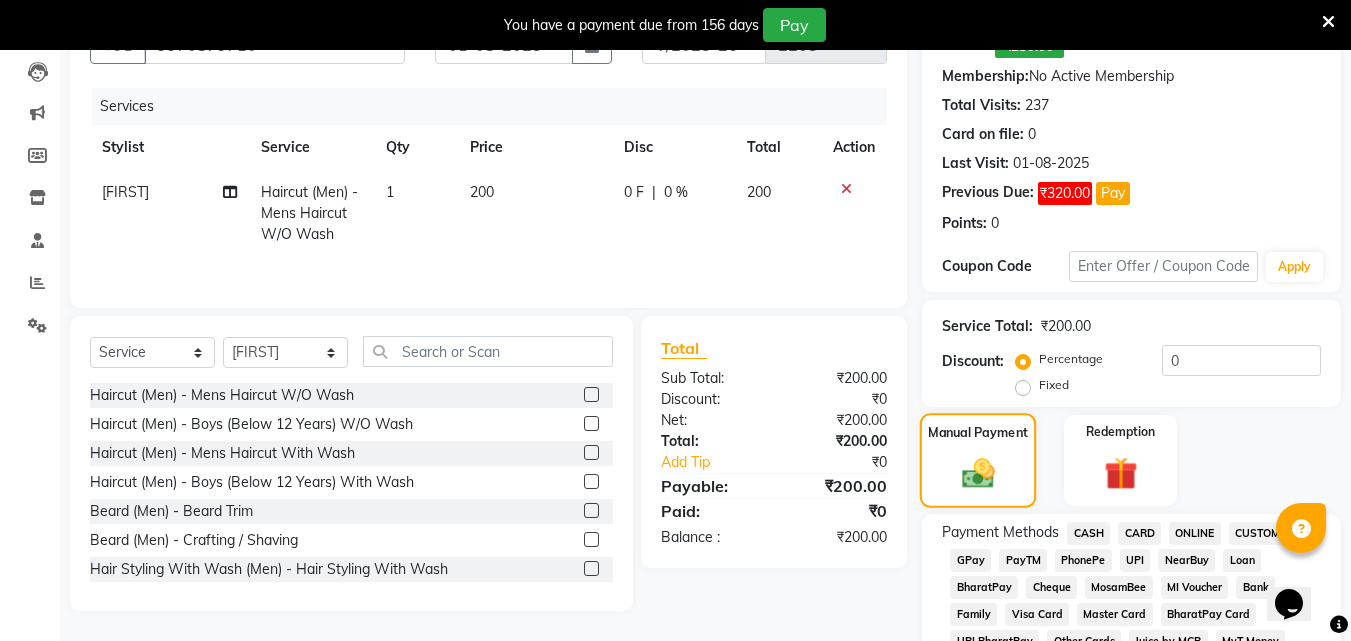 scroll, scrollTop: 529, scrollLeft: 0, axis: vertical 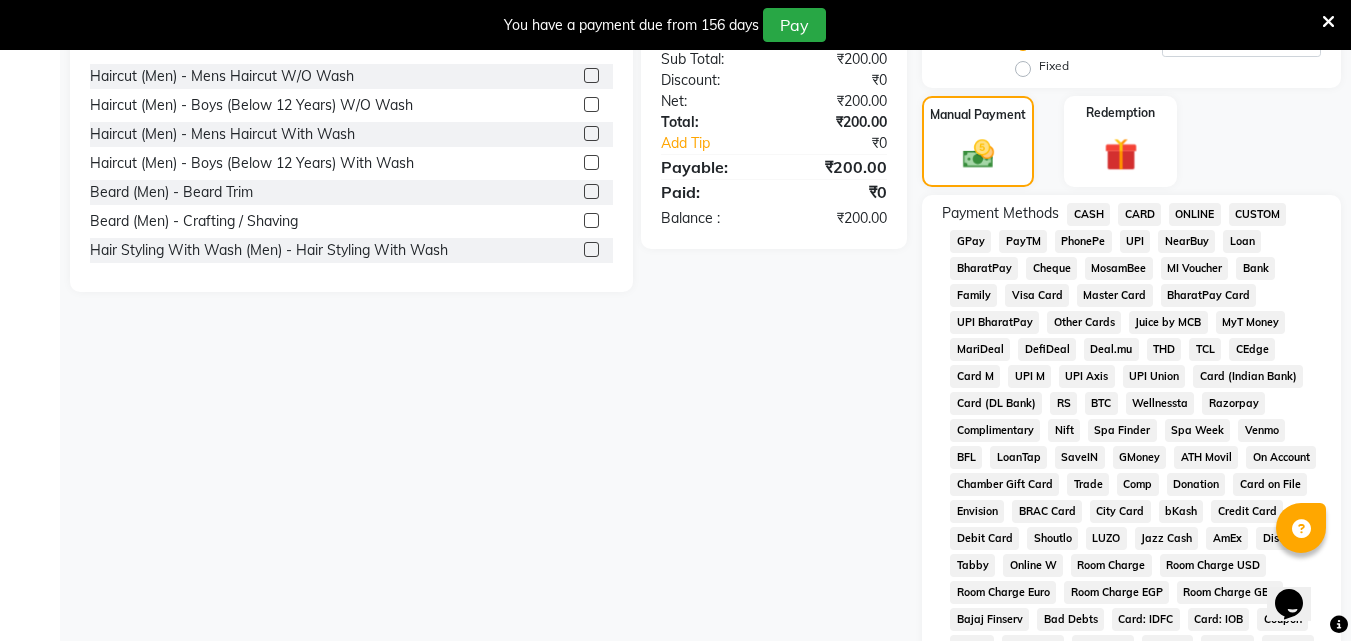click on "Payment Methods  CASH   CARD   ONLINE   CUSTOM   GPay   PayTM   PhonePe   UPI   NearBuy   Loan   BharatPay   Cheque   MosamBee   MI Voucher   Bank   Family   Visa Card   Master Card   BharatPay Card   UPI BharatPay   Other Cards   Juice by MCB   MyT Money   MariDeal   DefiDeal   Deal.mu   THD   TCL   CEdge   Card M   UPI M   UPI Axis   UPI Union   Card (Indian Bank)   Card (DL Bank)   RS   BTC   Wellnessta   Razorpay   Complimentary   Nift   Spa Finder   Spa Week   Venmo   BFL   LoanTap   SaveIN   GMoney   ATH Movil   On Account   Chamber Gift Card   Trade   Comp   Donation   Card on File   Envision   BRAC Card   City Card   bKash   Credit Card   Debit Card   Shoutlo   LUZO   Jazz Cash   AmEx   Discover   Tabby   Online W   Room Charge   Room Charge USD   Room Charge Euro   Room Charge EGP   Room Charge GBP   Bajaj Finserv   Bad Debts   Card: IDFC   Card: IOB   Coupon   Gcash   PayMaya   Instamojo   COnline   UOnline   SOnline   SCard   Paypal   PPR   PPV   PPC   PPN   PPG   PPE   CAMP   Benefit   ATH Movil" 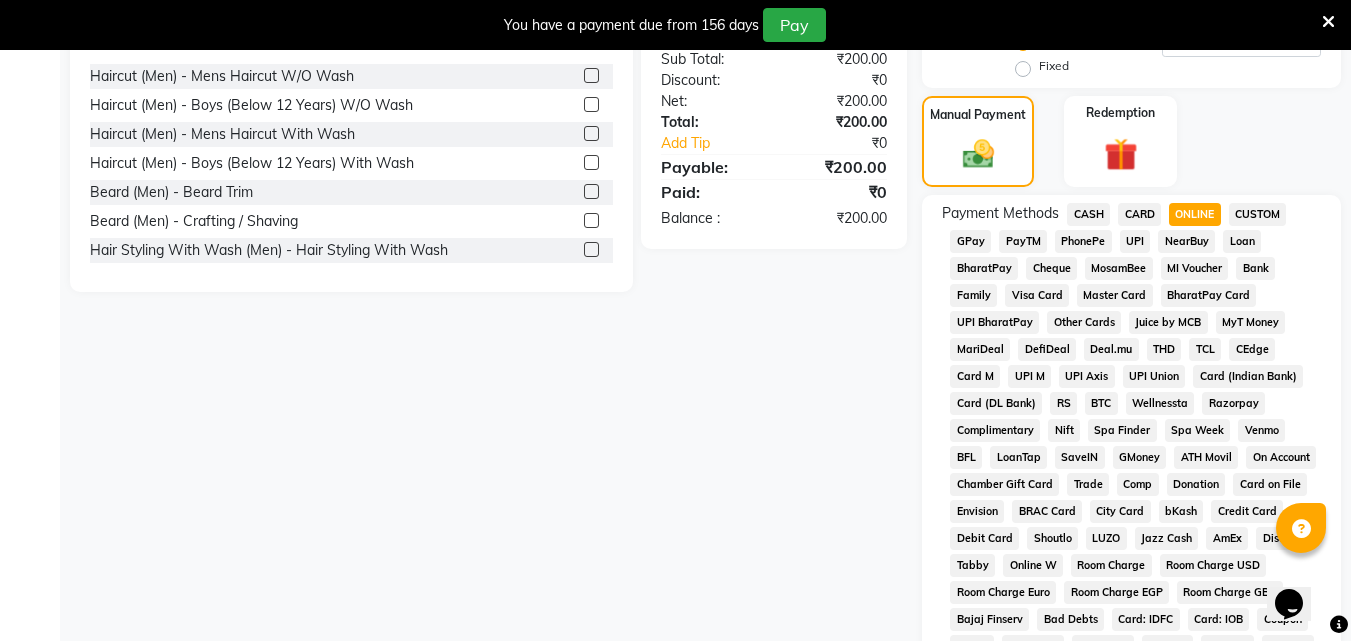 scroll, scrollTop: 973, scrollLeft: 0, axis: vertical 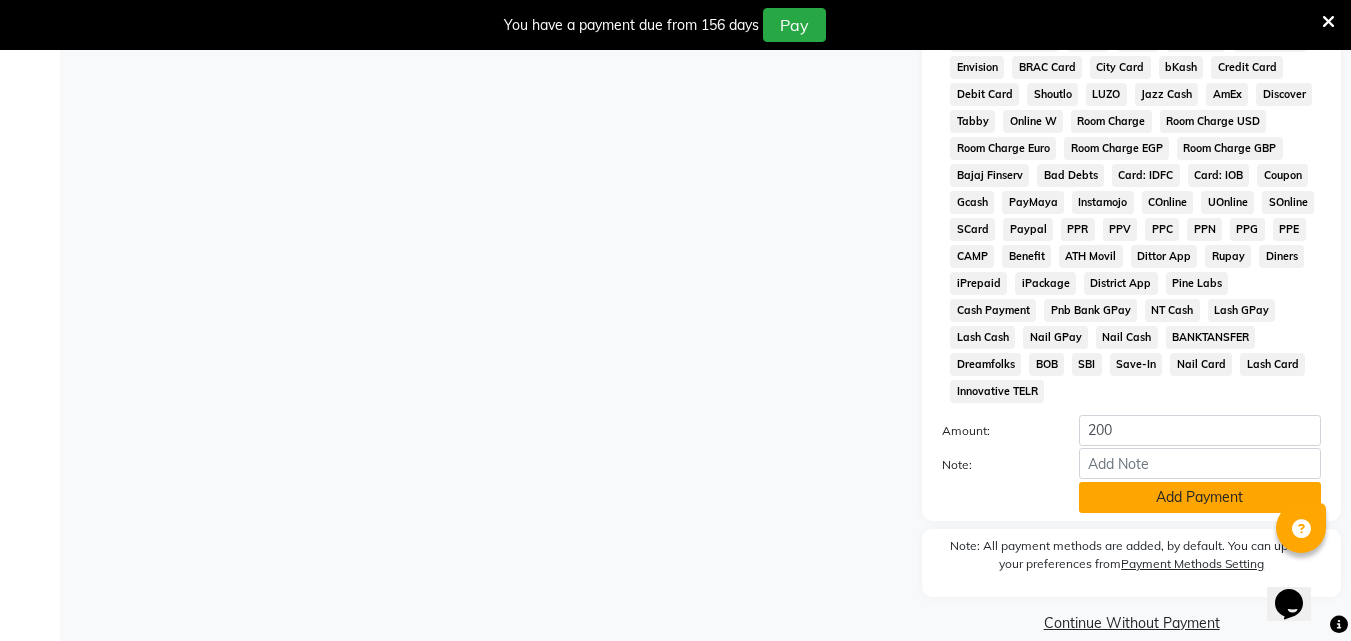 click on "Add Payment" 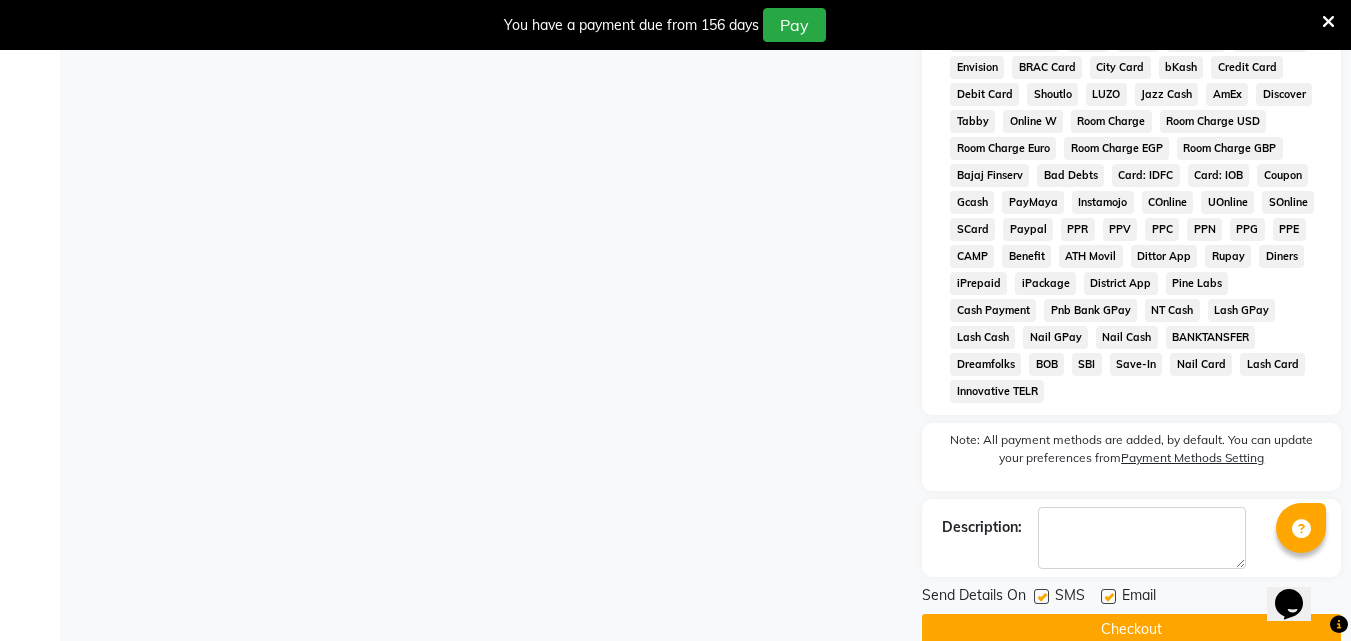 click on "Send Details On SMS Email  Checkout" 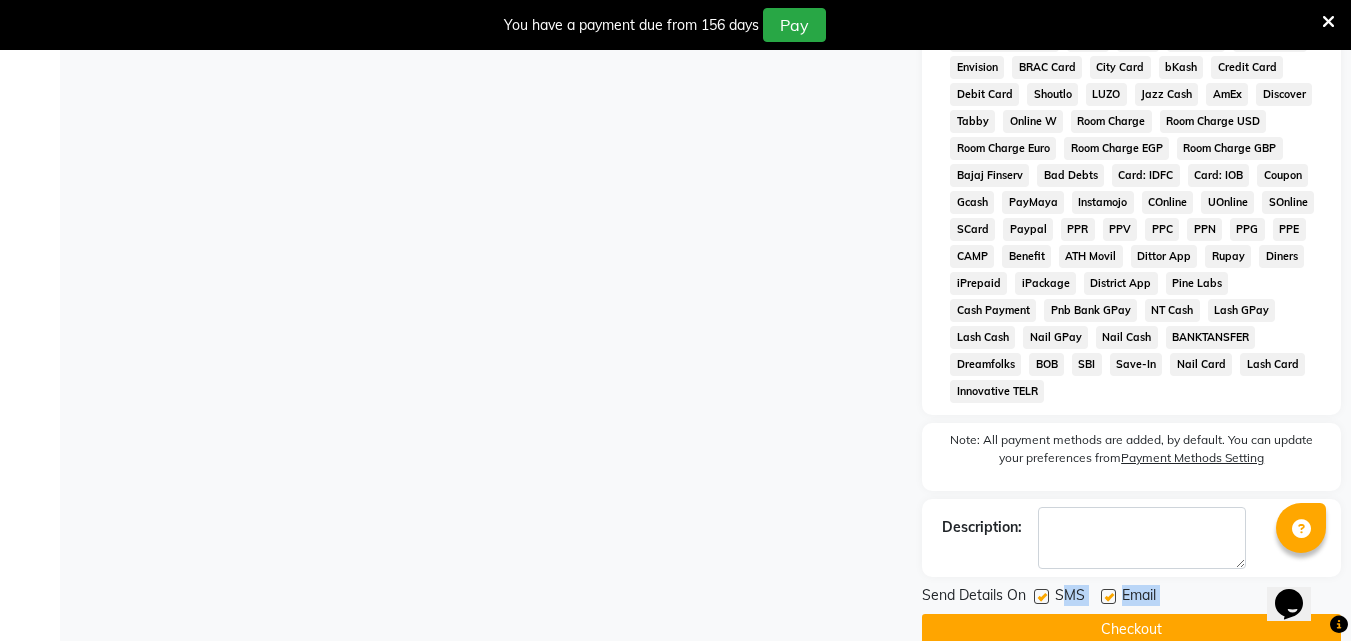 click on "Checkout" 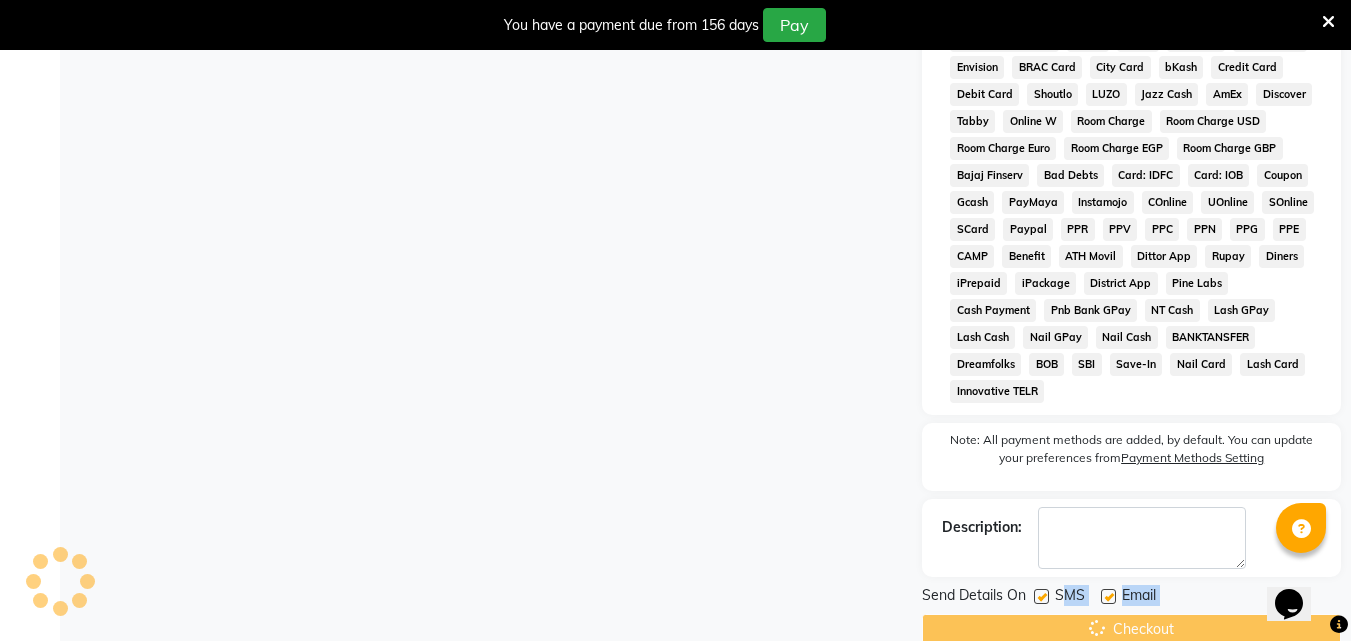 click on "Checkout" 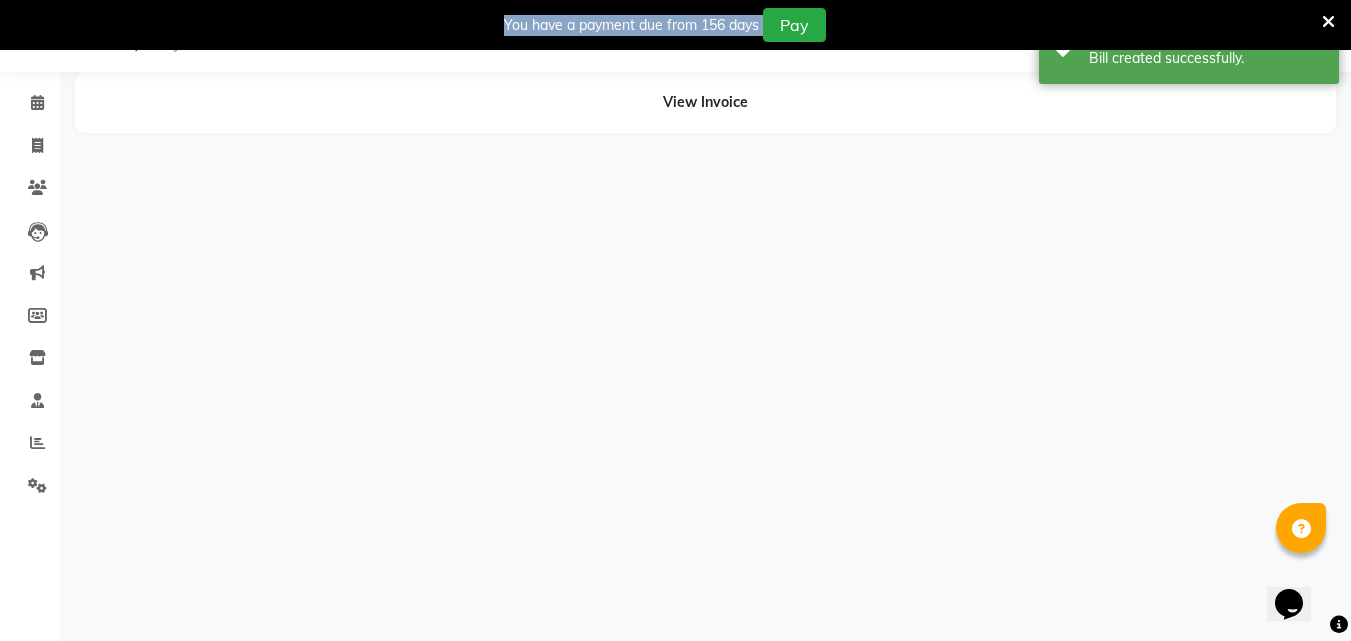 click on "08047224946 Select Location × Madhav Unisex Salon, Rahata English ENGLISH Español العربية मराठी हिंदी ગુજરાતી தமிழ் 中文 Notifications nothing to show Admin Manage Profile Change Password Sign out  Version:3.15.11  ☀ MADHAV UNISEX SALON, Rahata  Calendar  Invoice  Clients  Leads   Marketing  Members  Inventory  Staff  Reports  Settings Completed InProgress Upcoming Dropped Tentative Check-In Confirm Bookings Generate Report Segments Page Builder  View Invoice" at bounding box center (675, 320) 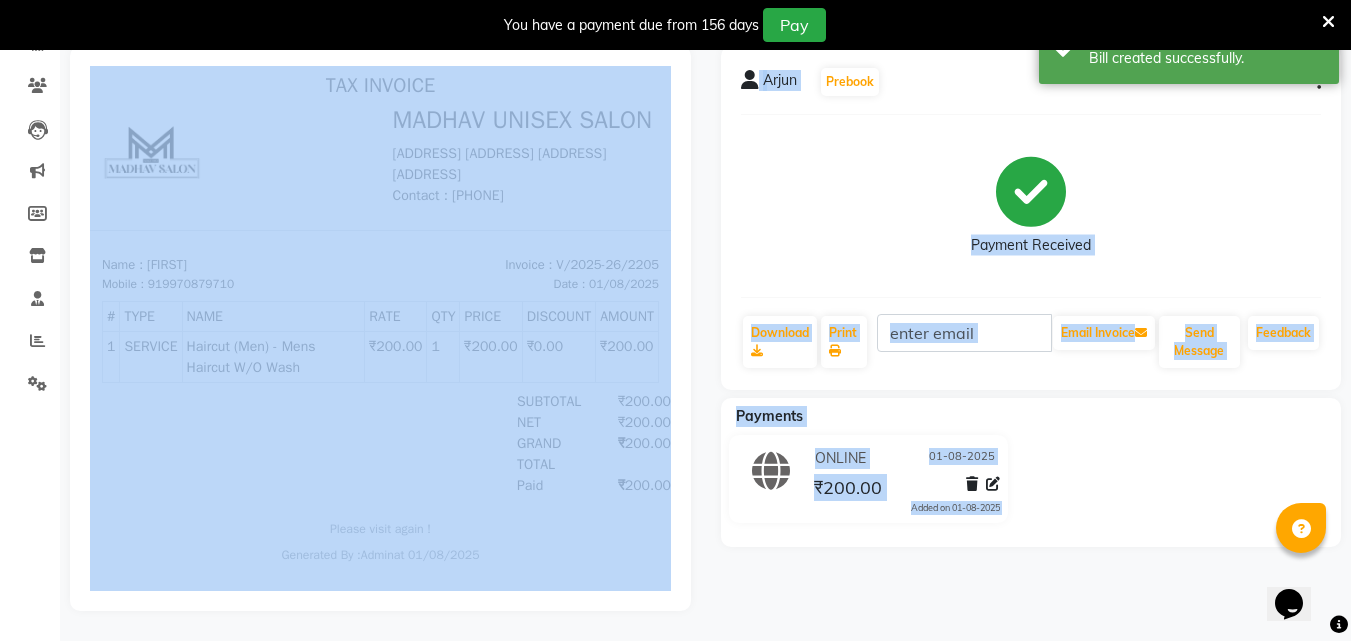scroll, scrollTop: 0, scrollLeft: 0, axis: both 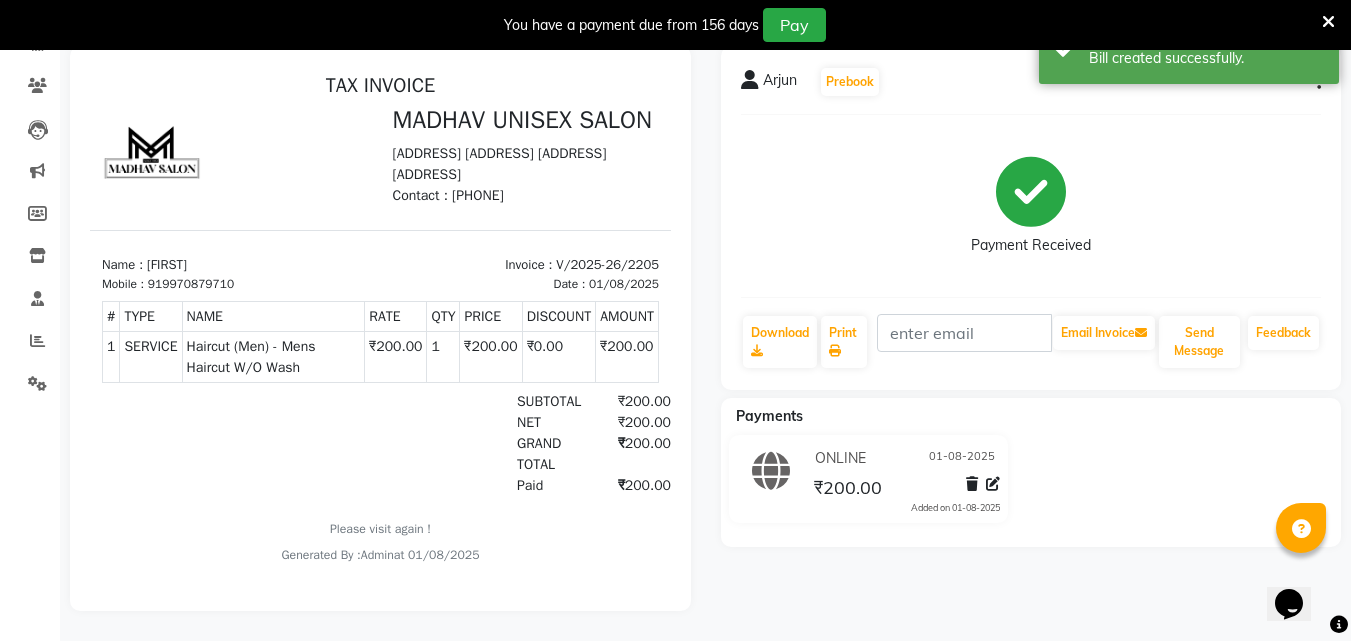 click on "Name  : [FIRST]
Mobile :
[PHONE]
Invoice : V/2025-26/2205
Date  :
01/08/2025" at bounding box center [380, 261] 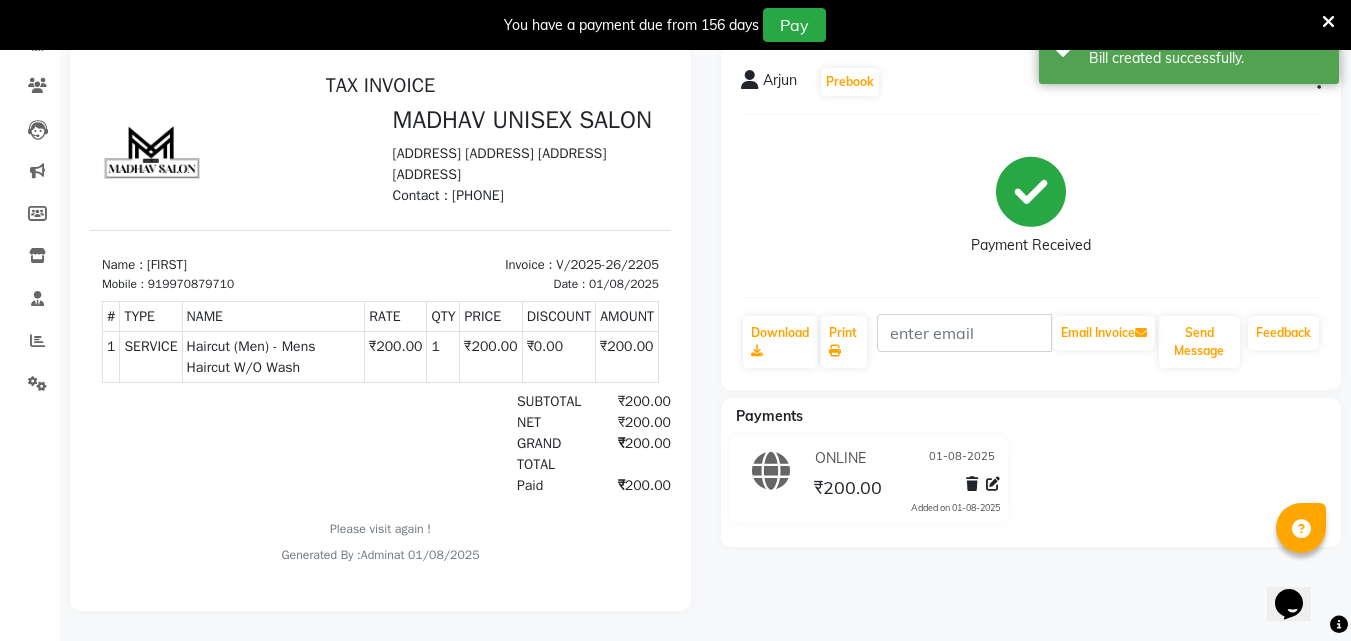 scroll, scrollTop: 0, scrollLeft: 0, axis: both 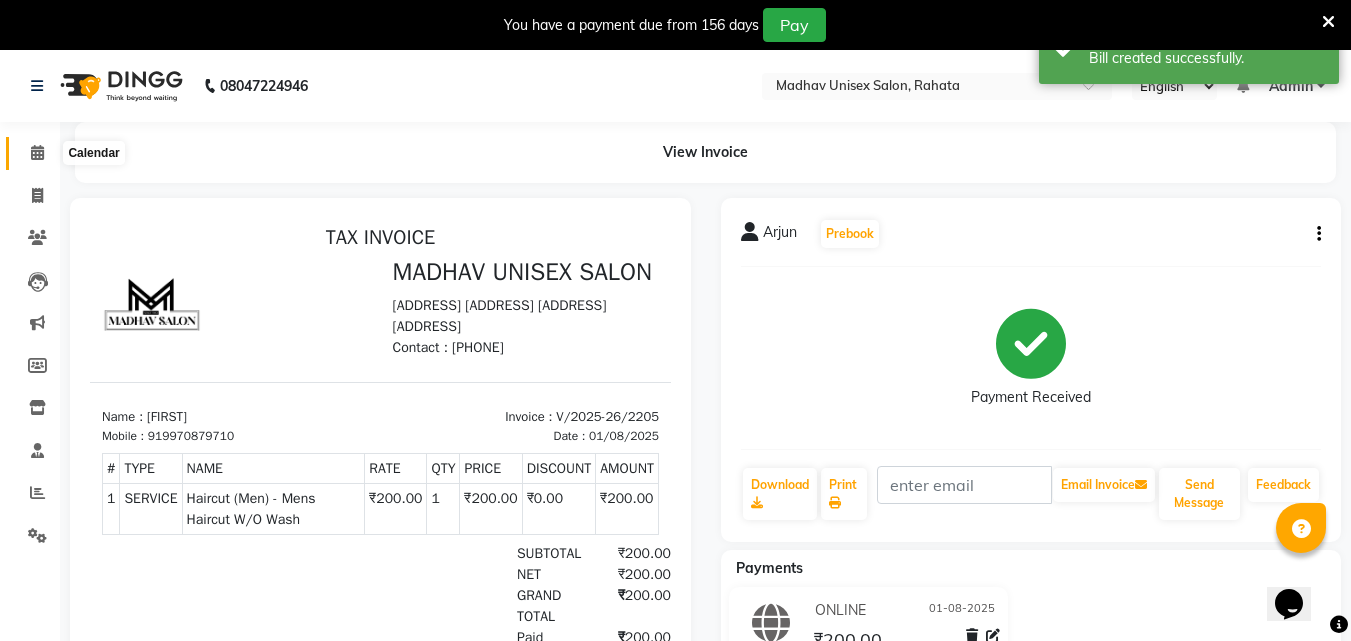 click 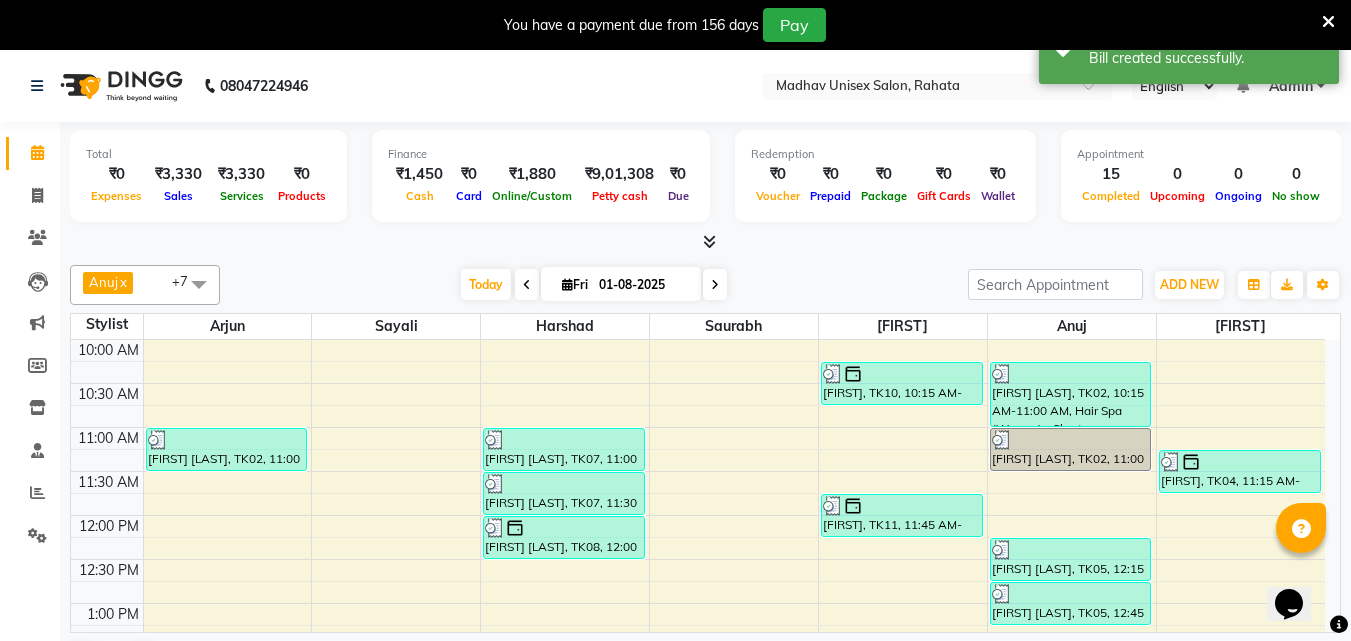 scroll, scrollTop: 353, scrollLeft: 0, axis: vertical 